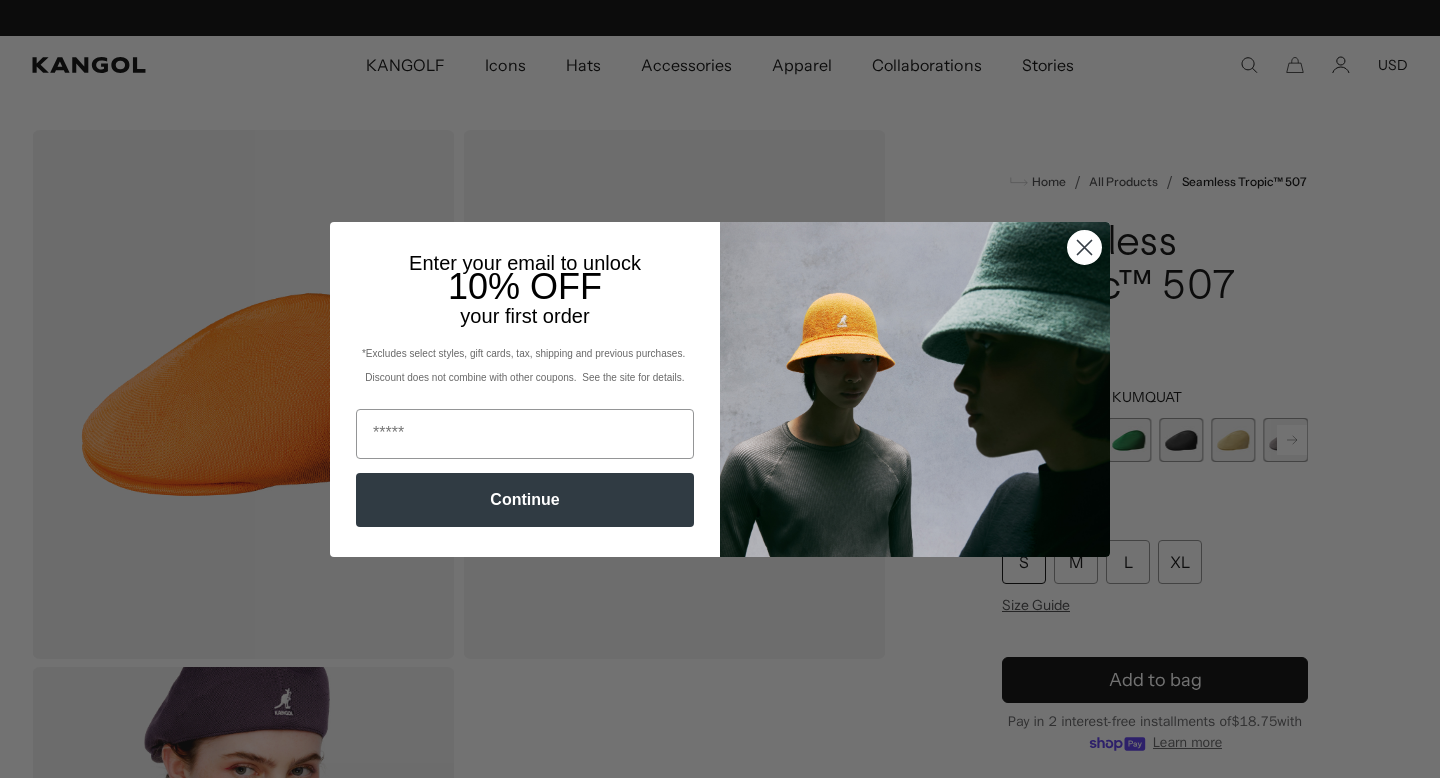 scroll, scrollTop: 237, scrollLeft: 0, axis: vertical 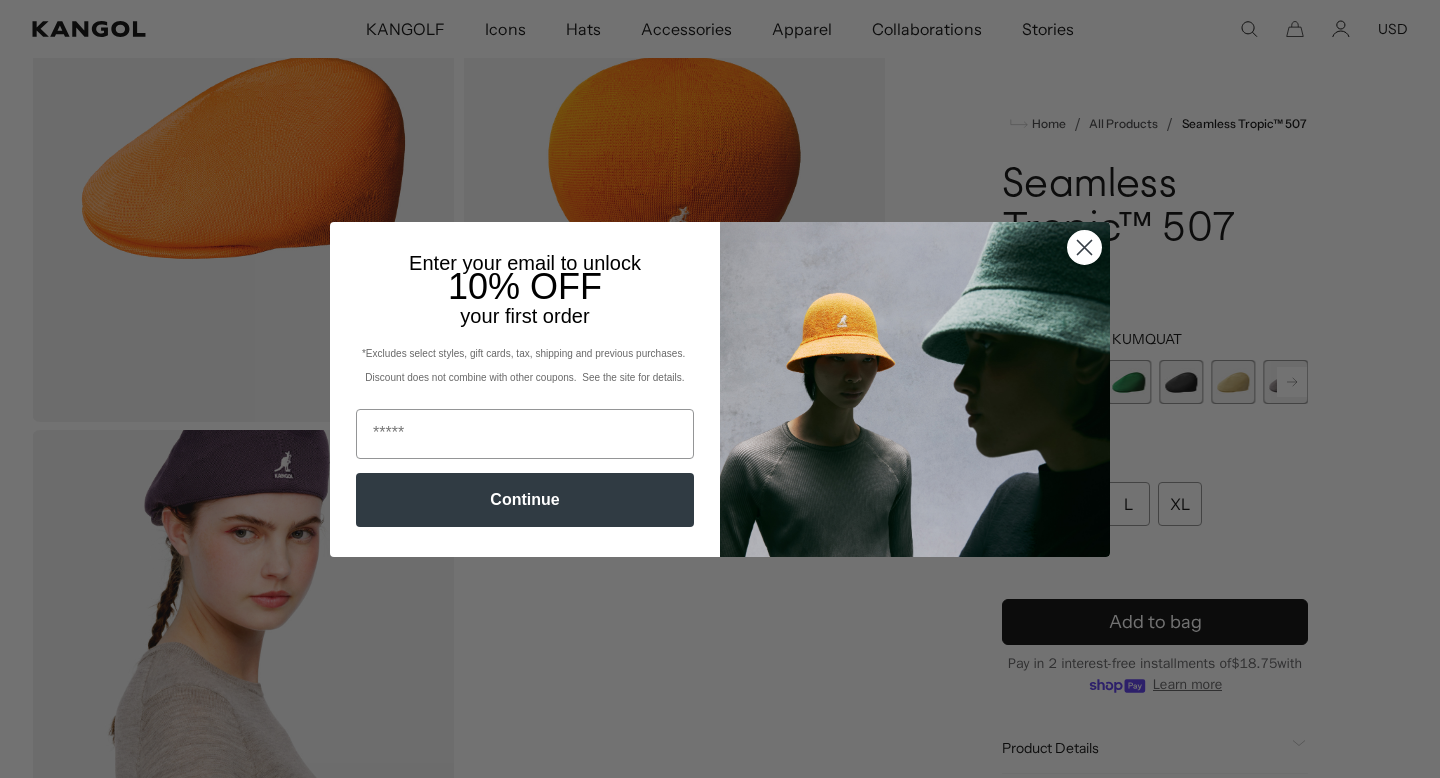 click 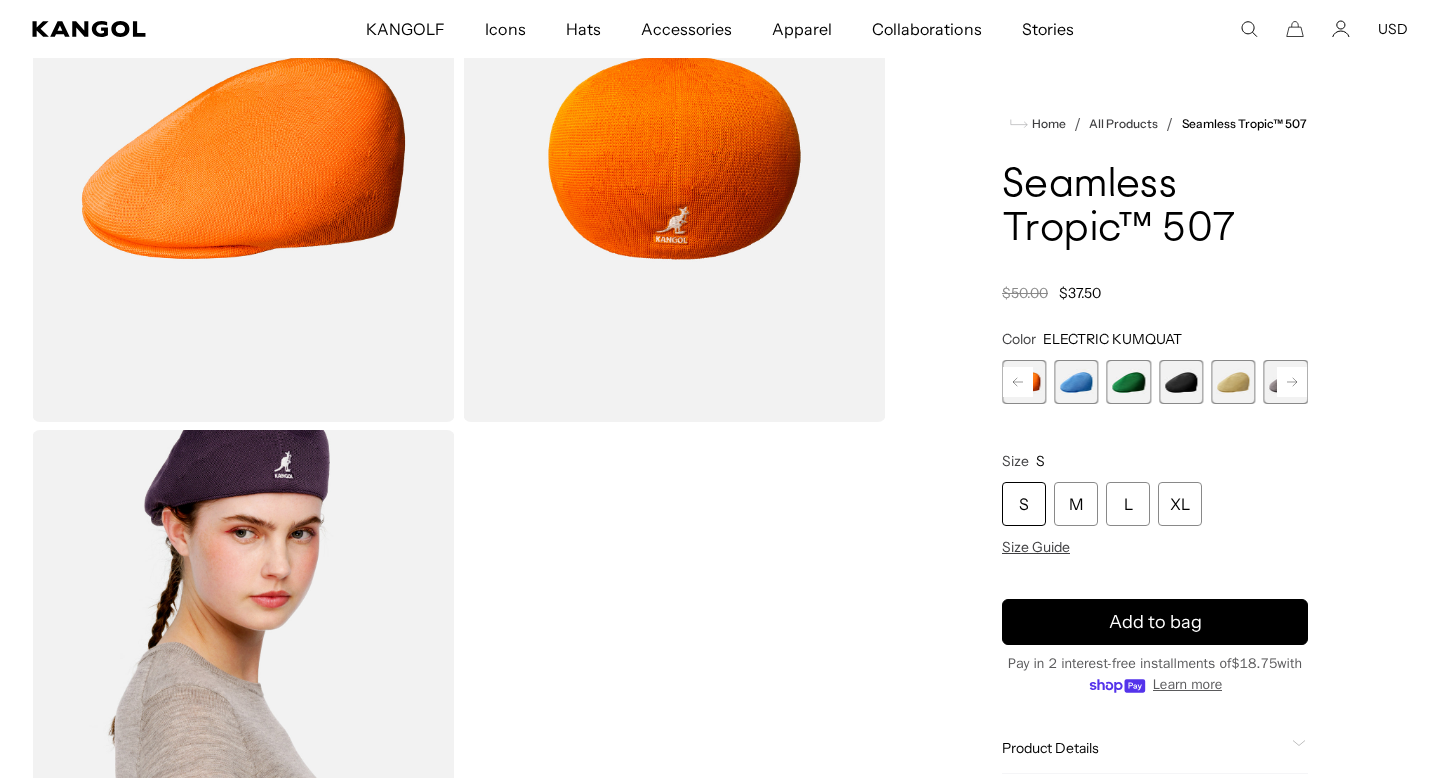 click 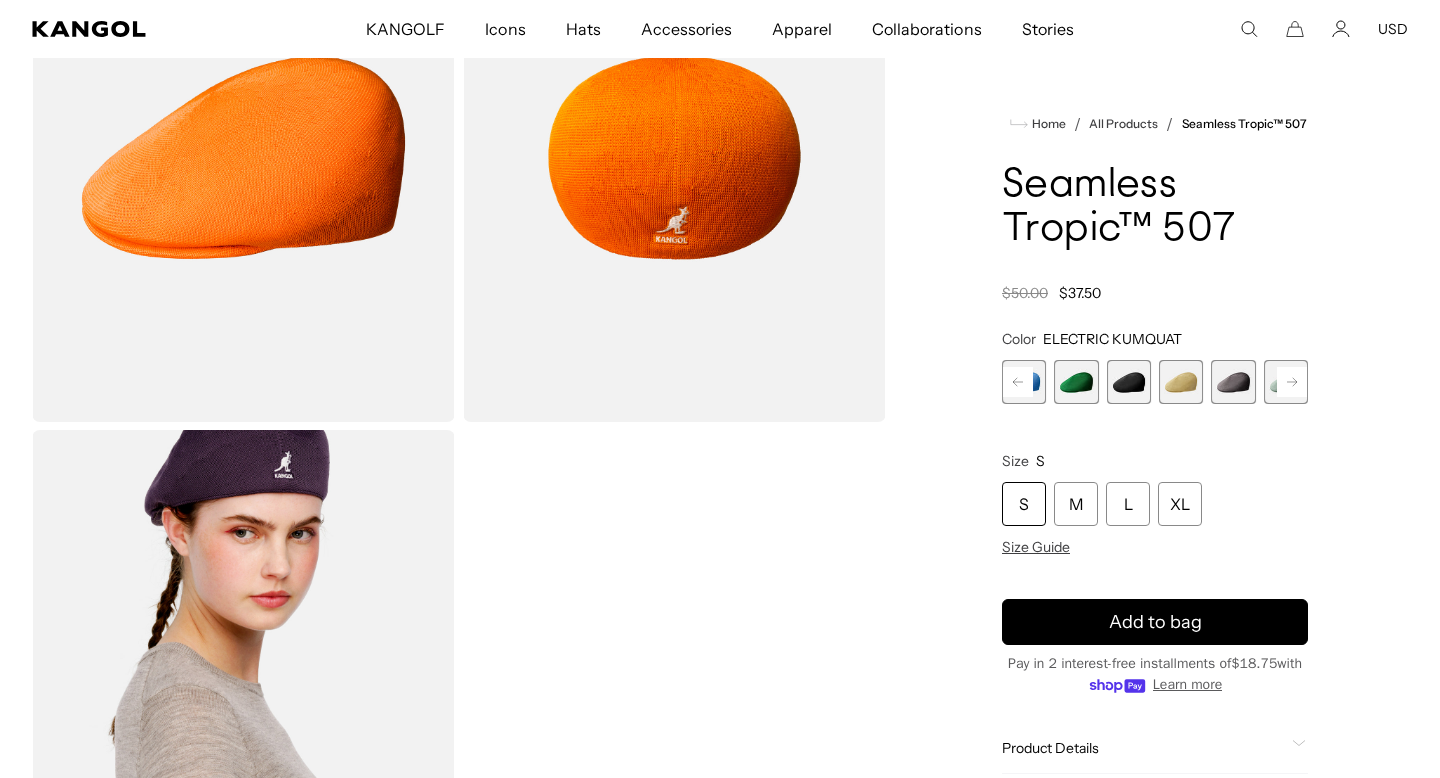 scroll, scrollTop: 0, scrollLeft: 0, axis: both 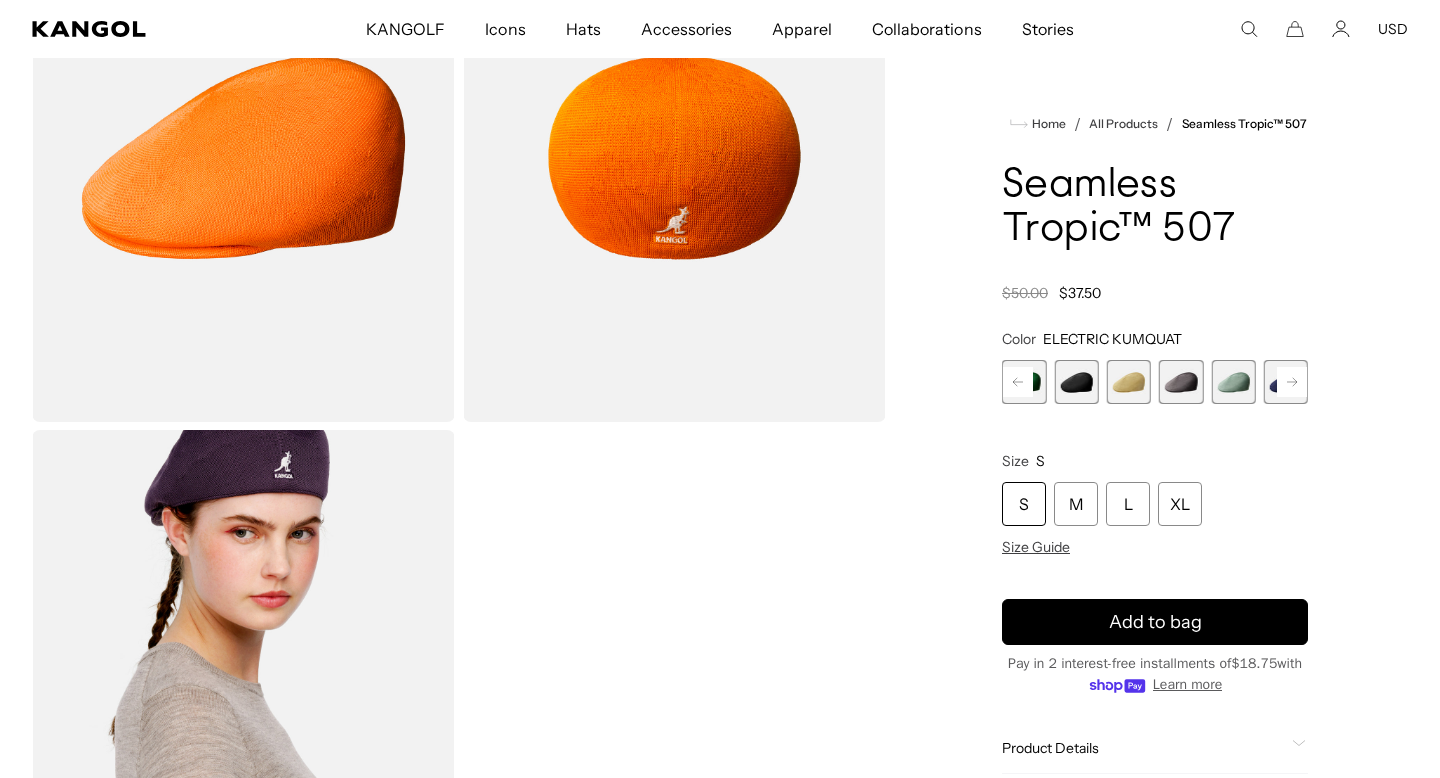 click 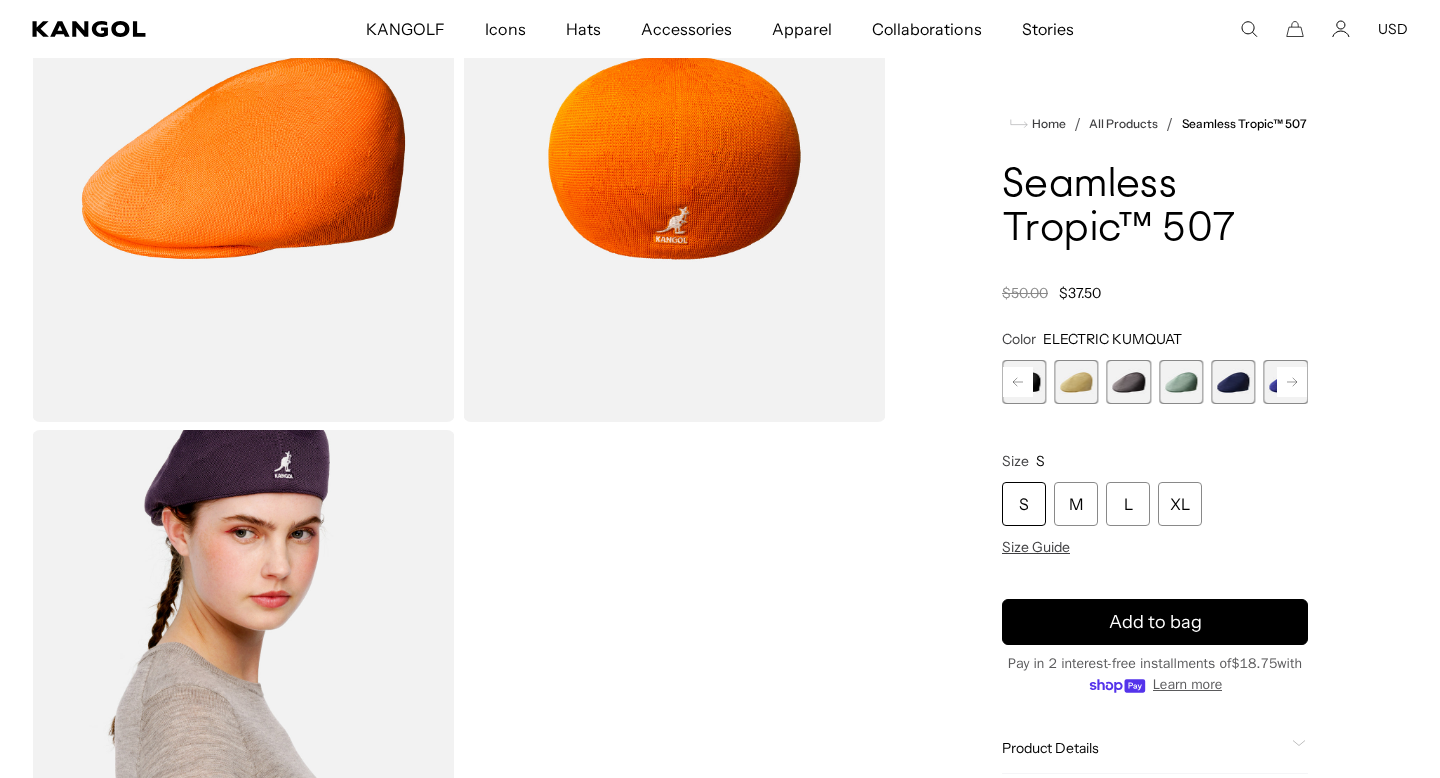 click 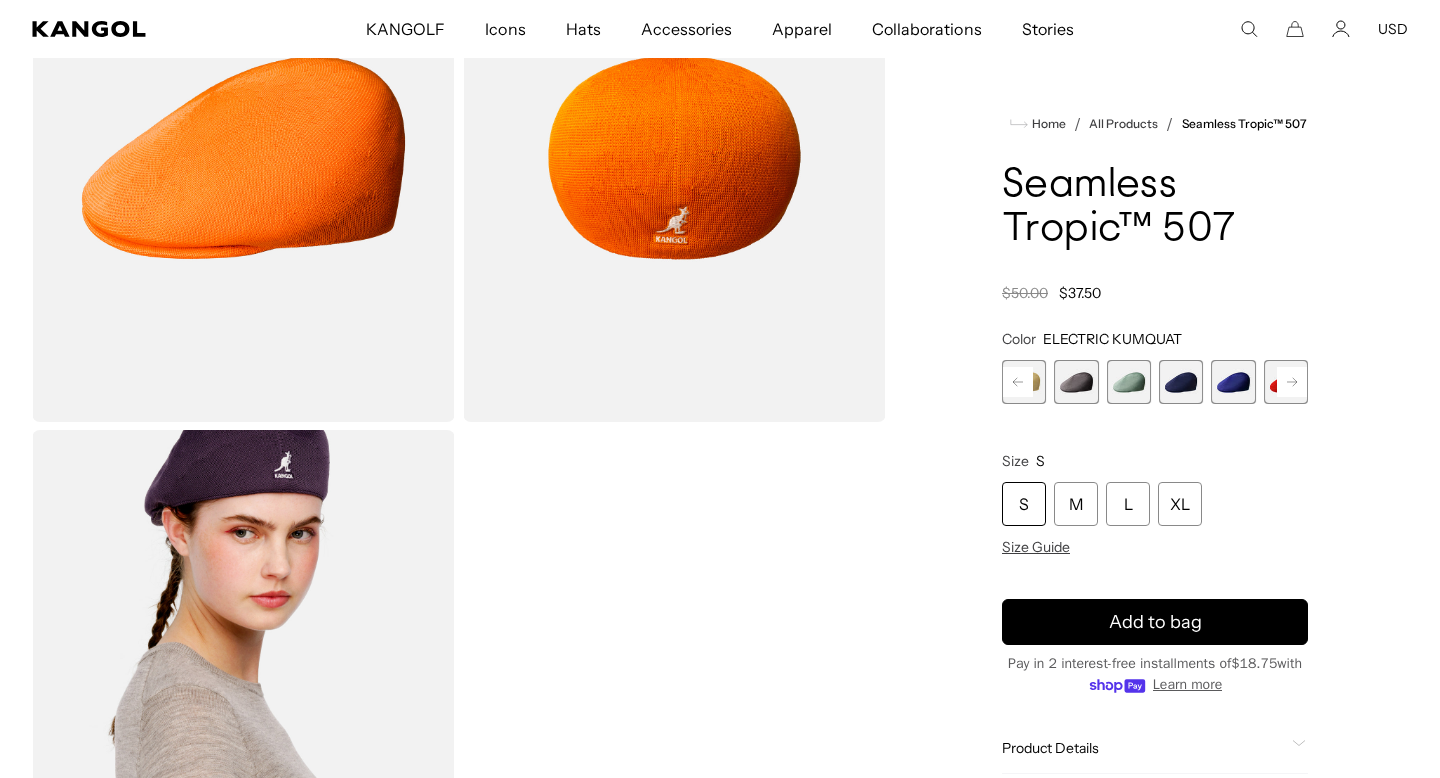 click 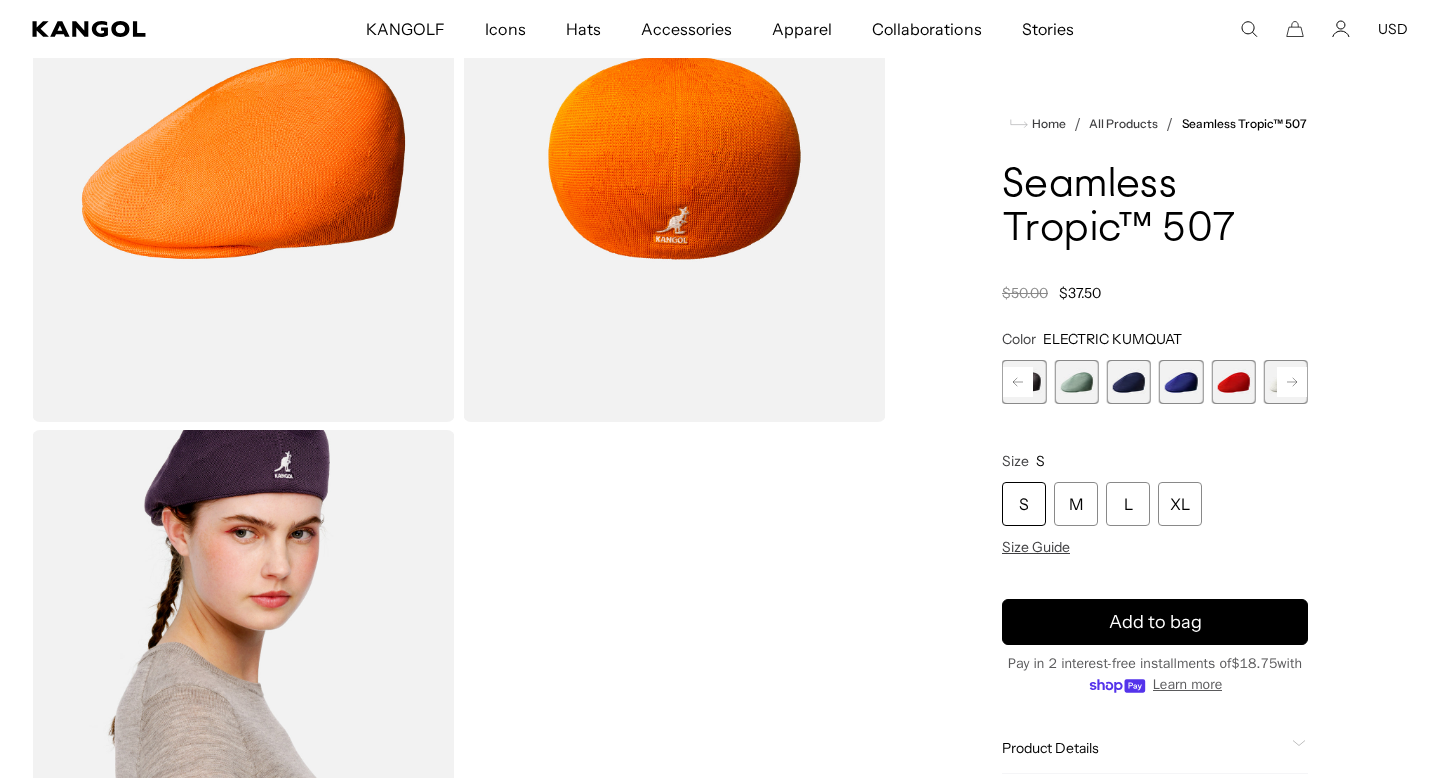 click 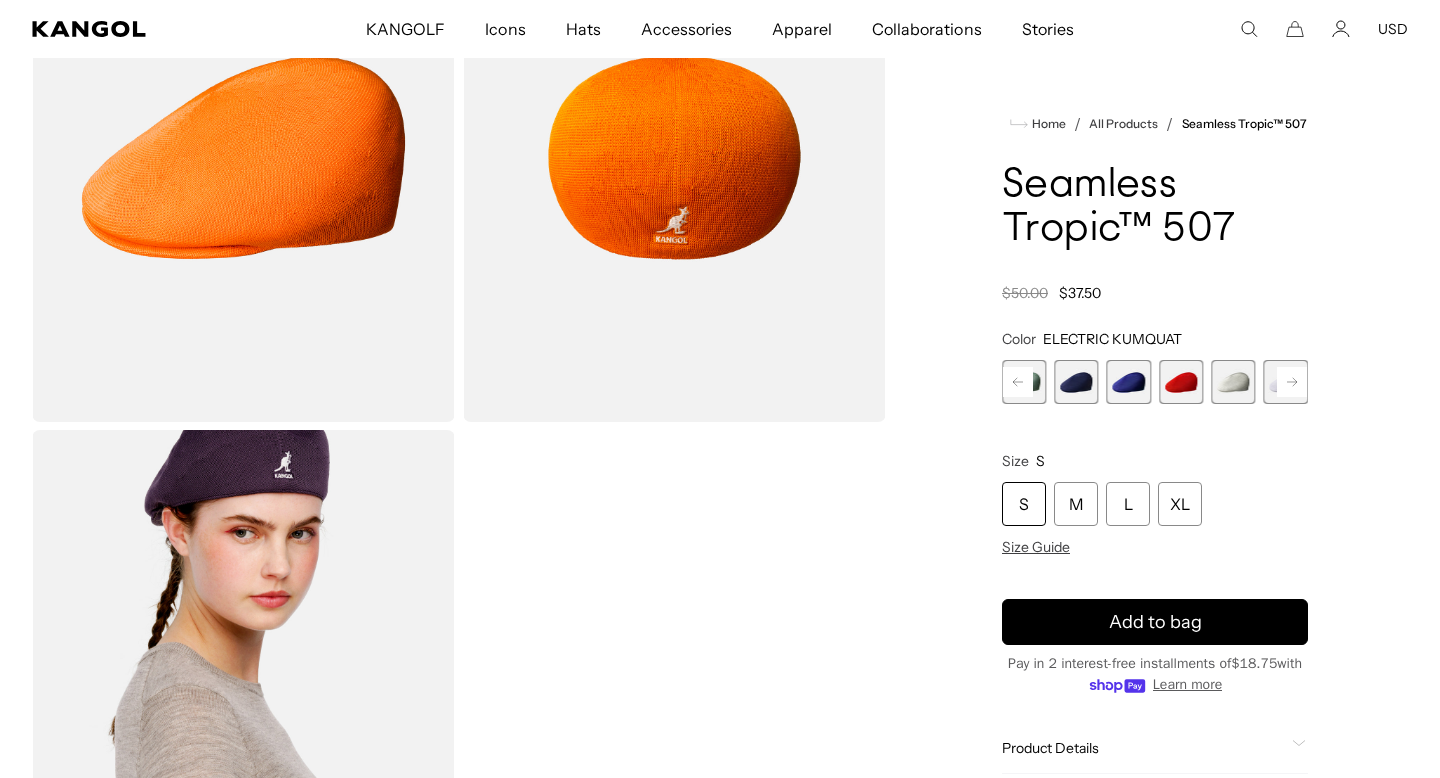 click 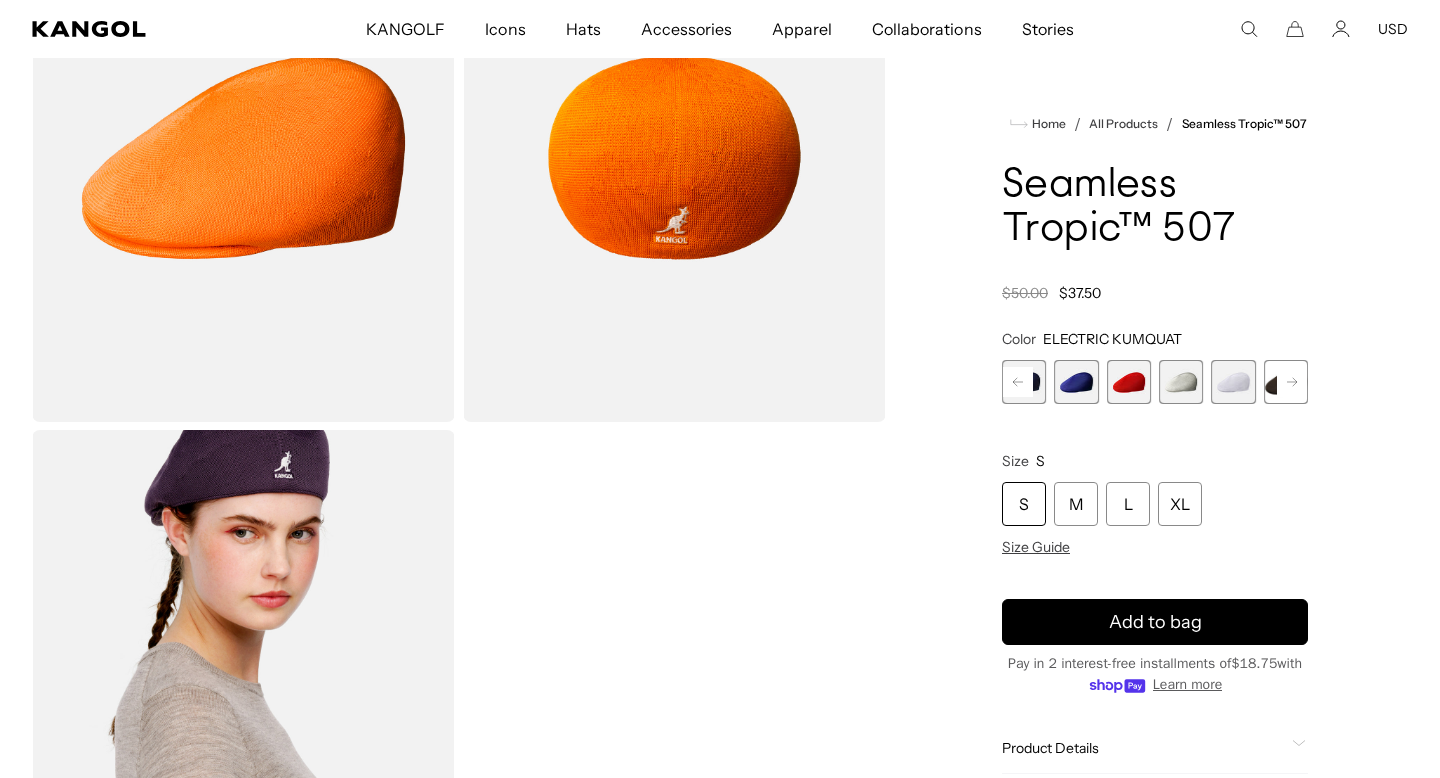 click 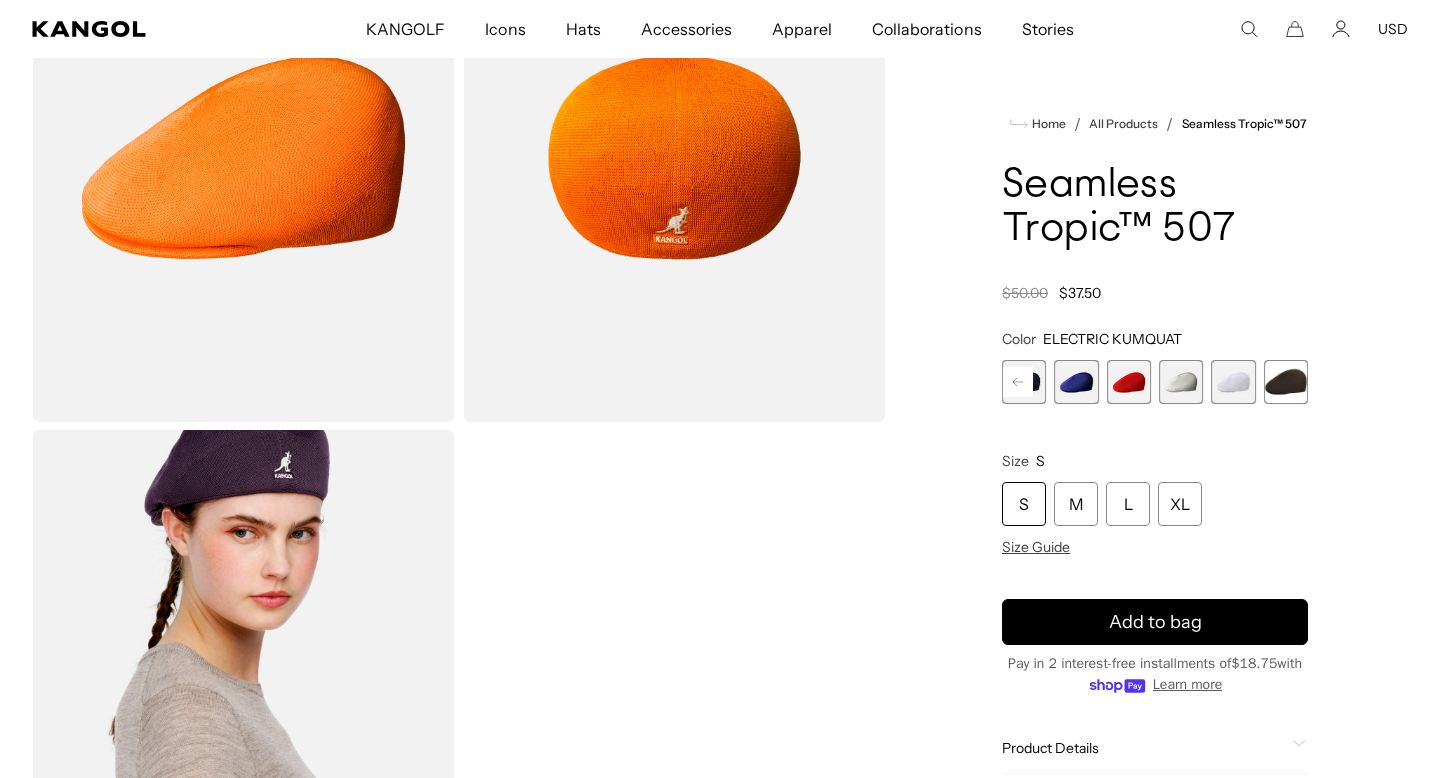 click at bounding box center (1286, 382) 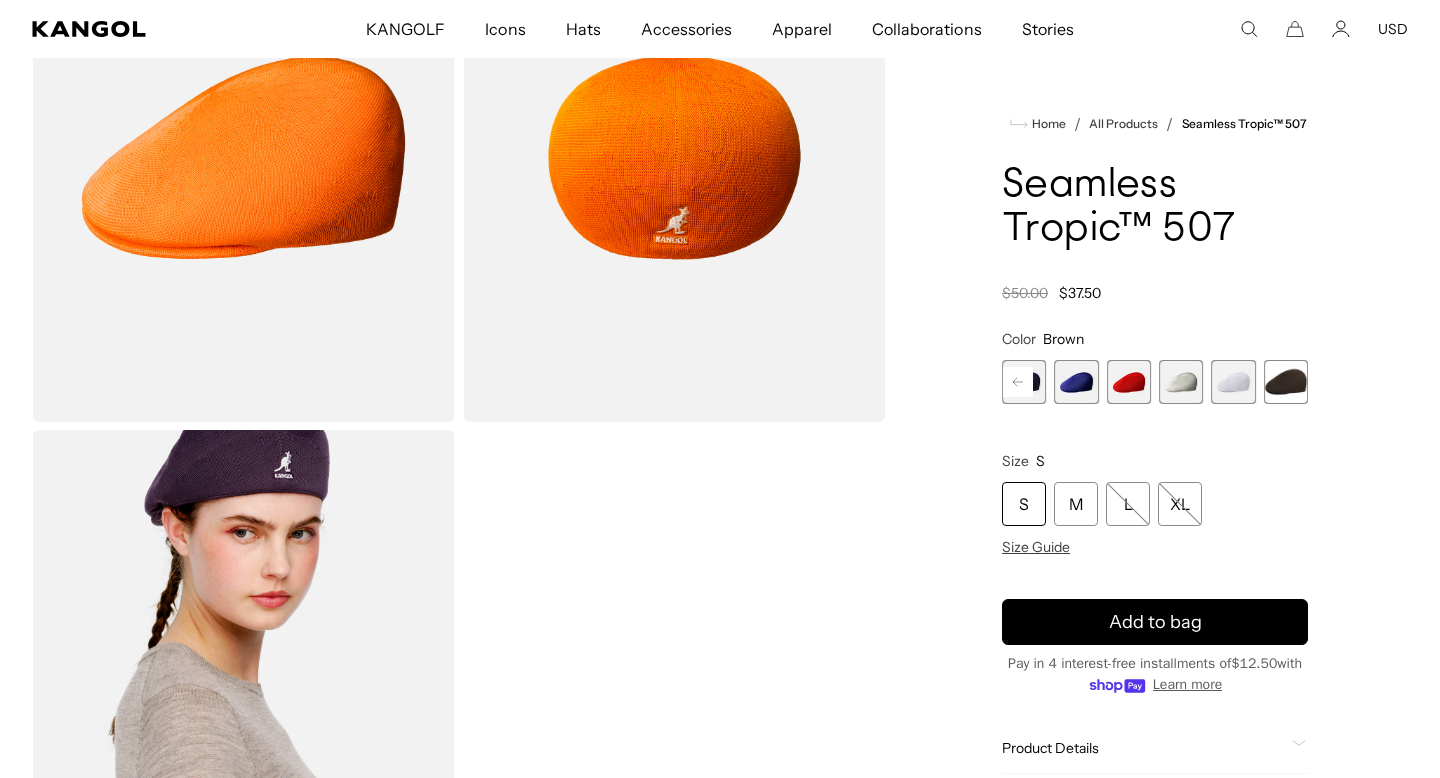 scroll, scrollTop: 0, scrollLeft: 412, axis: horizontal 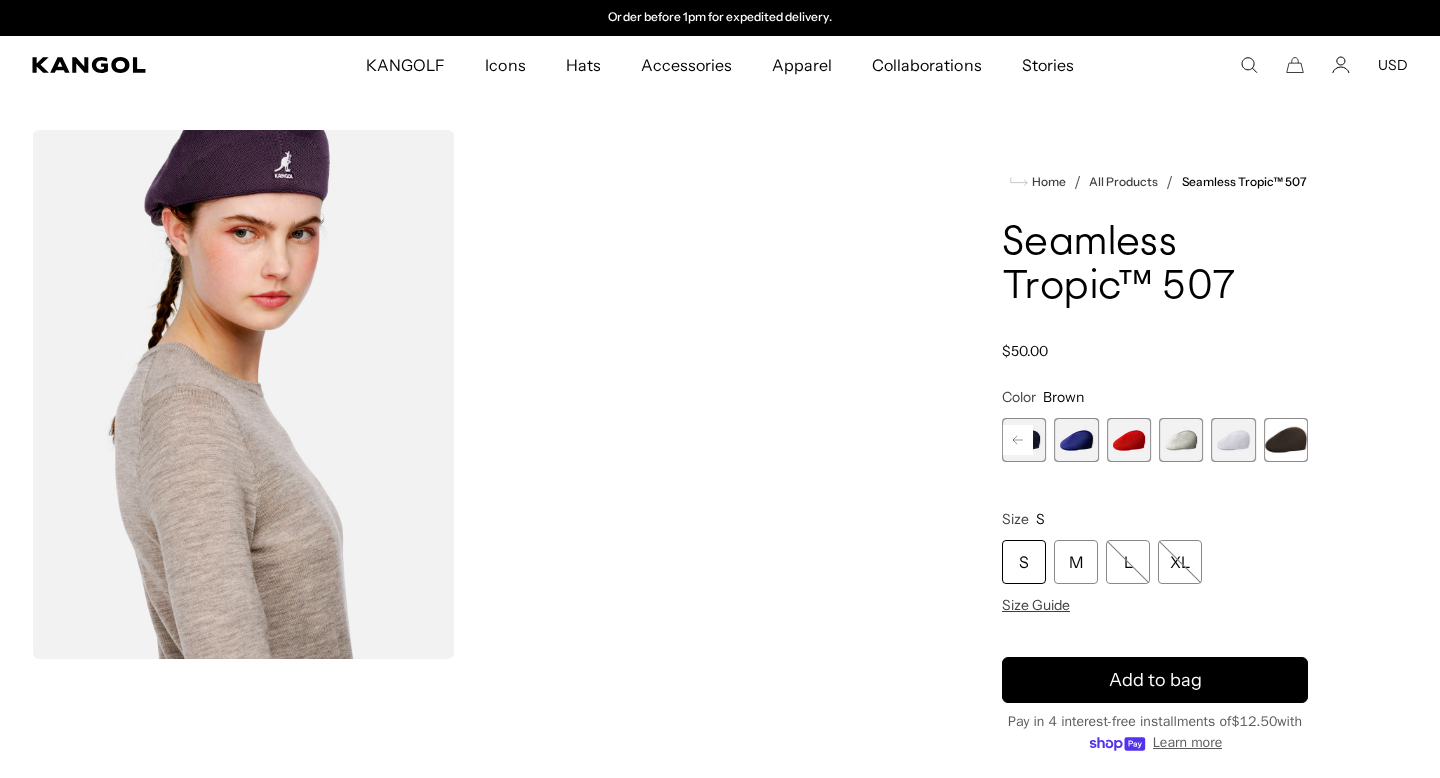 click 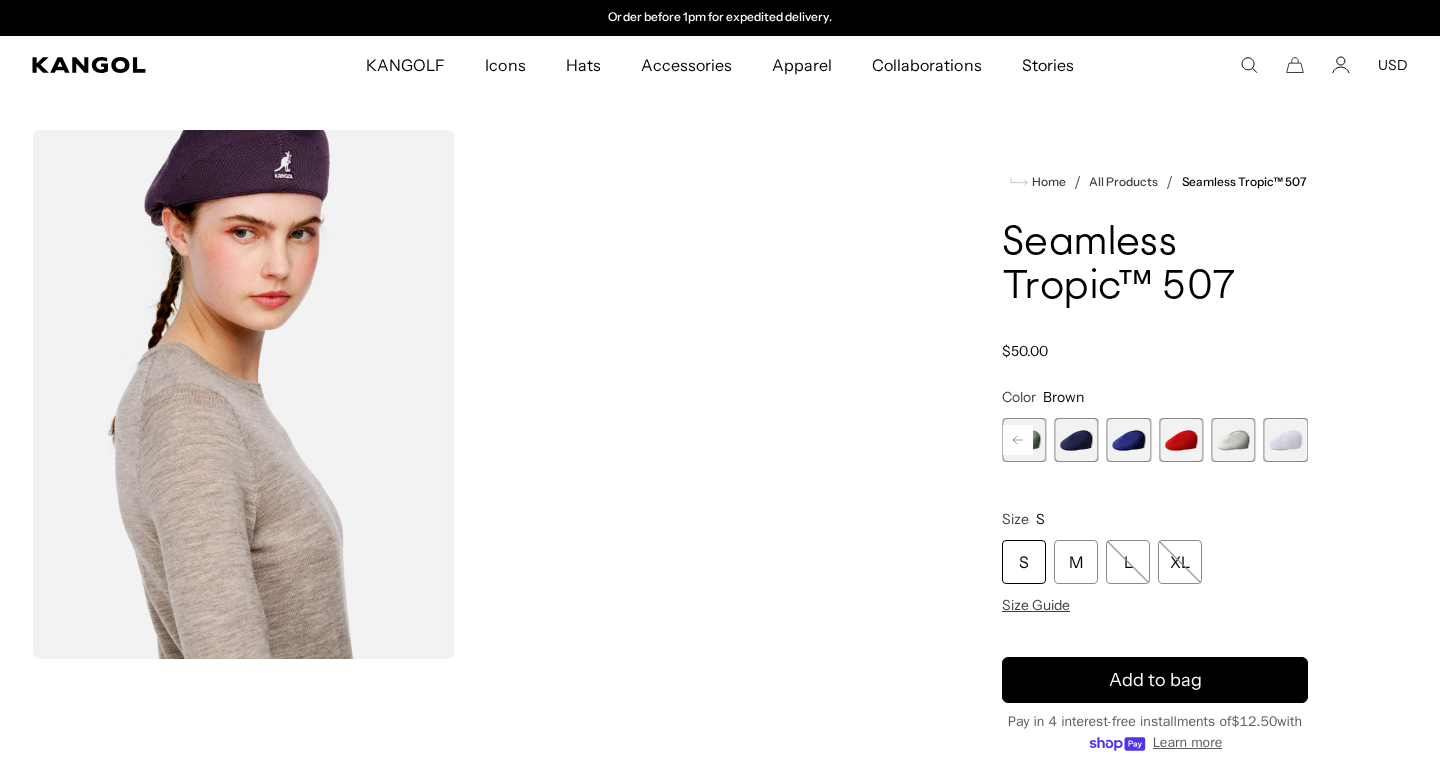 click 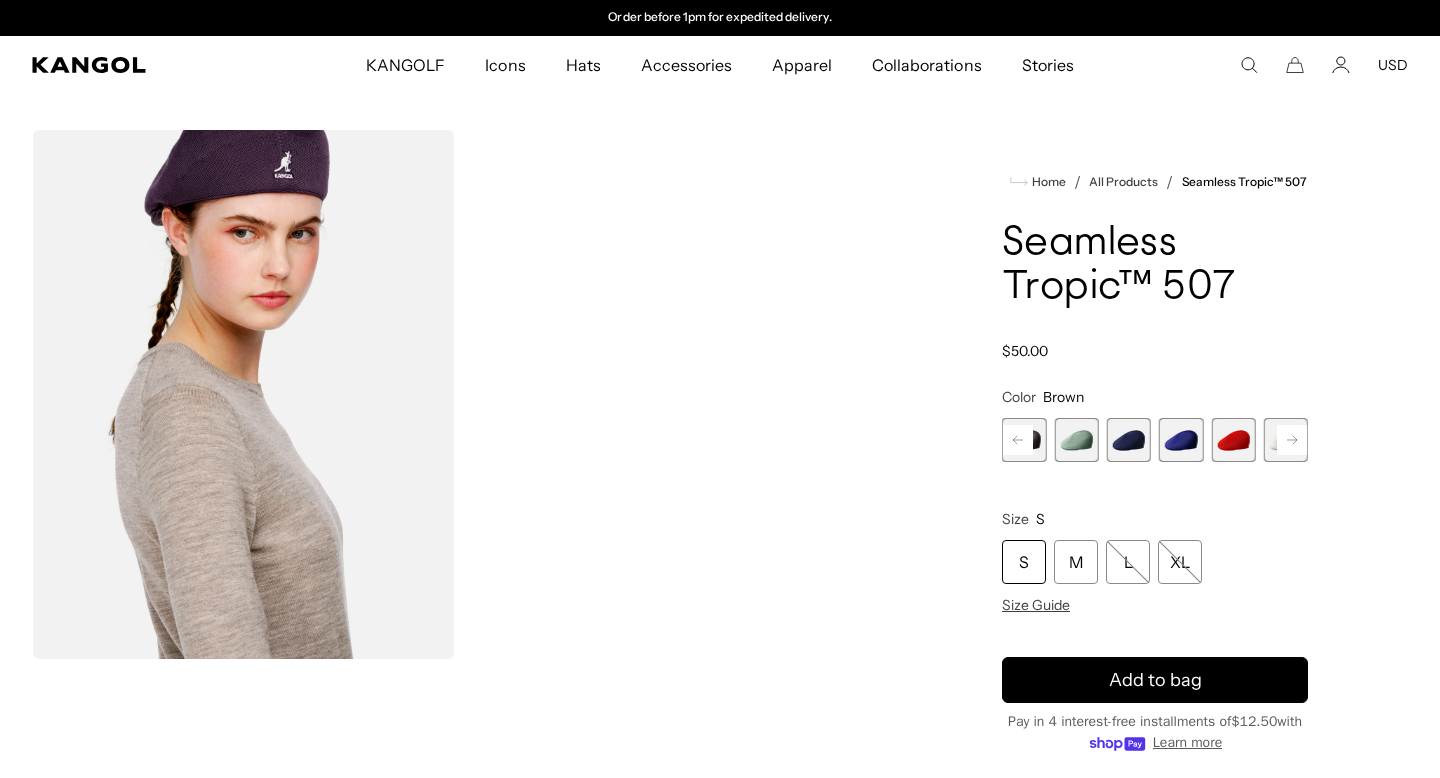 click 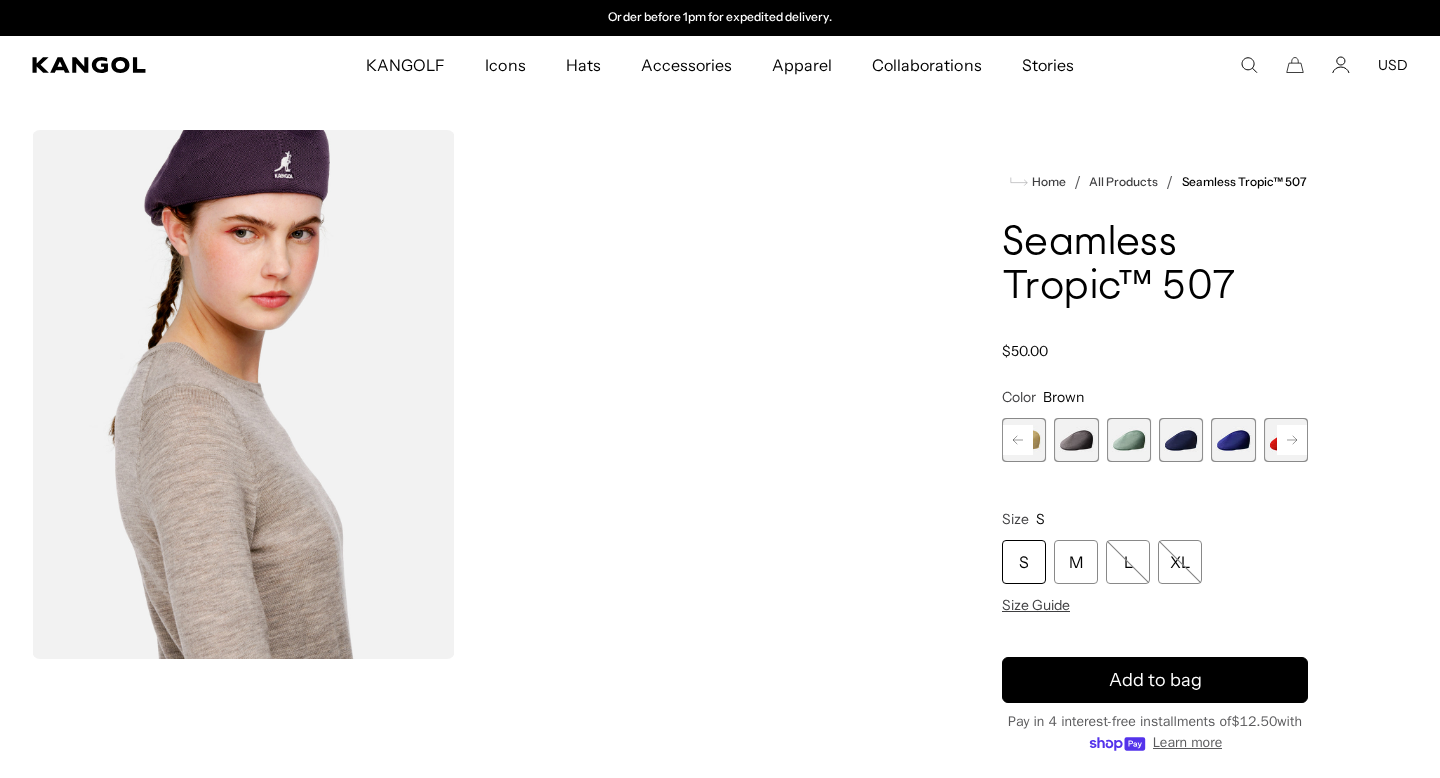 click 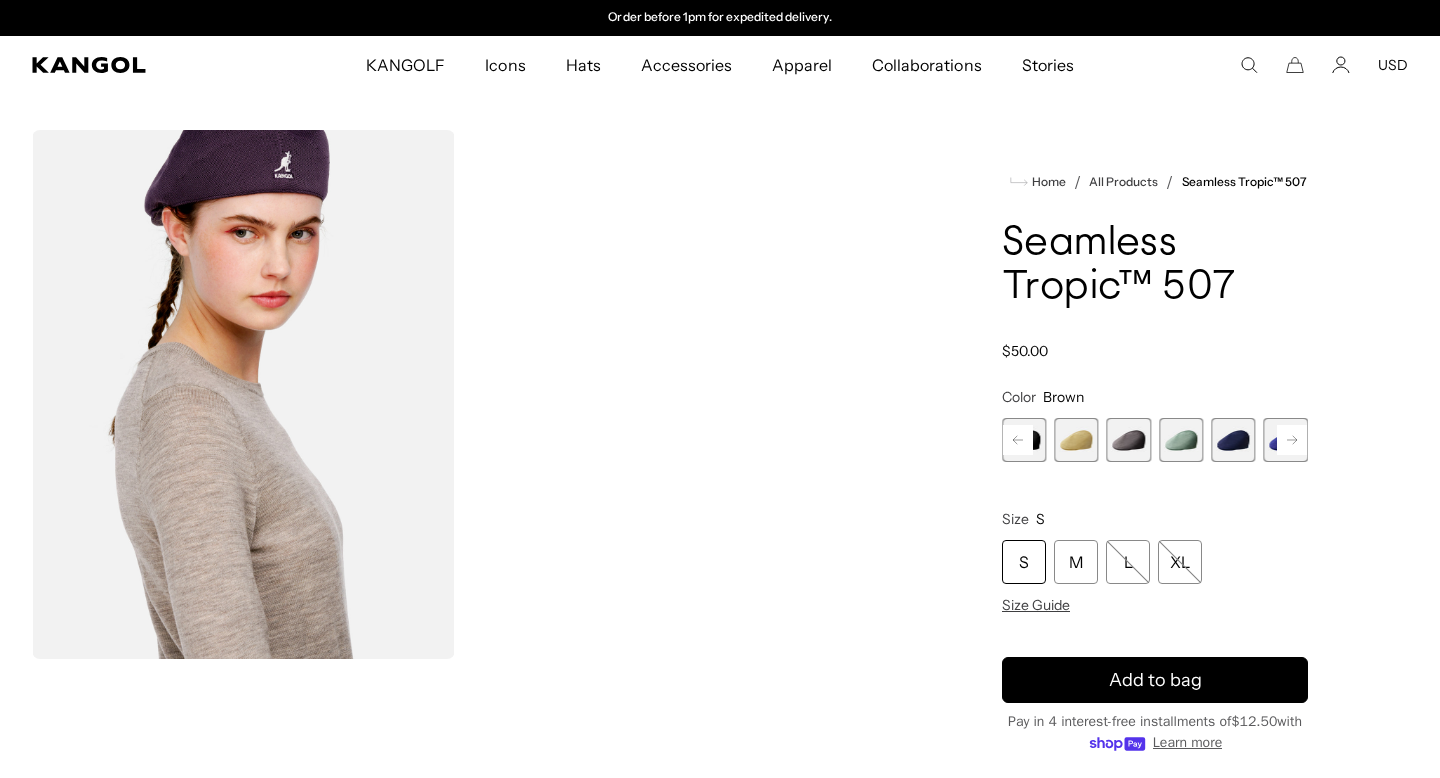 click 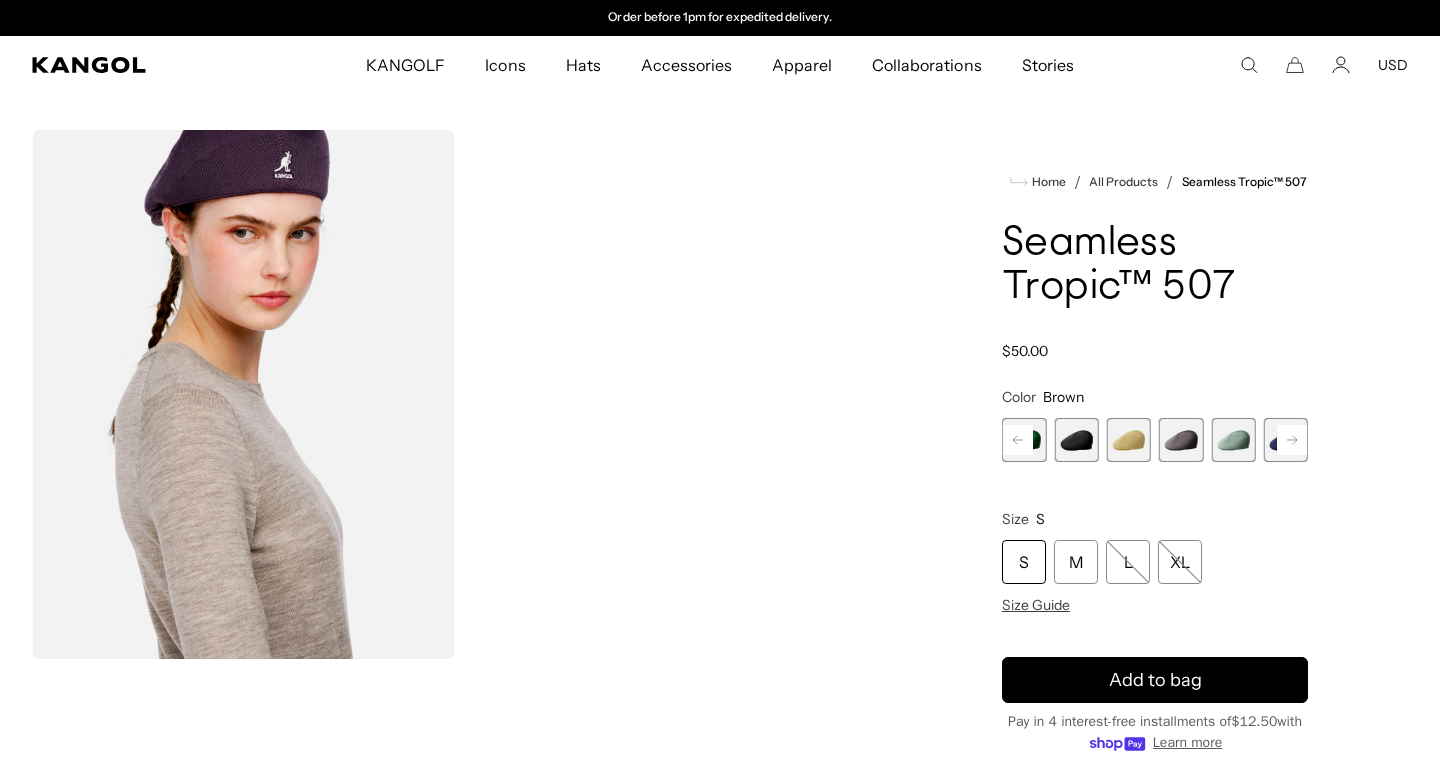 click 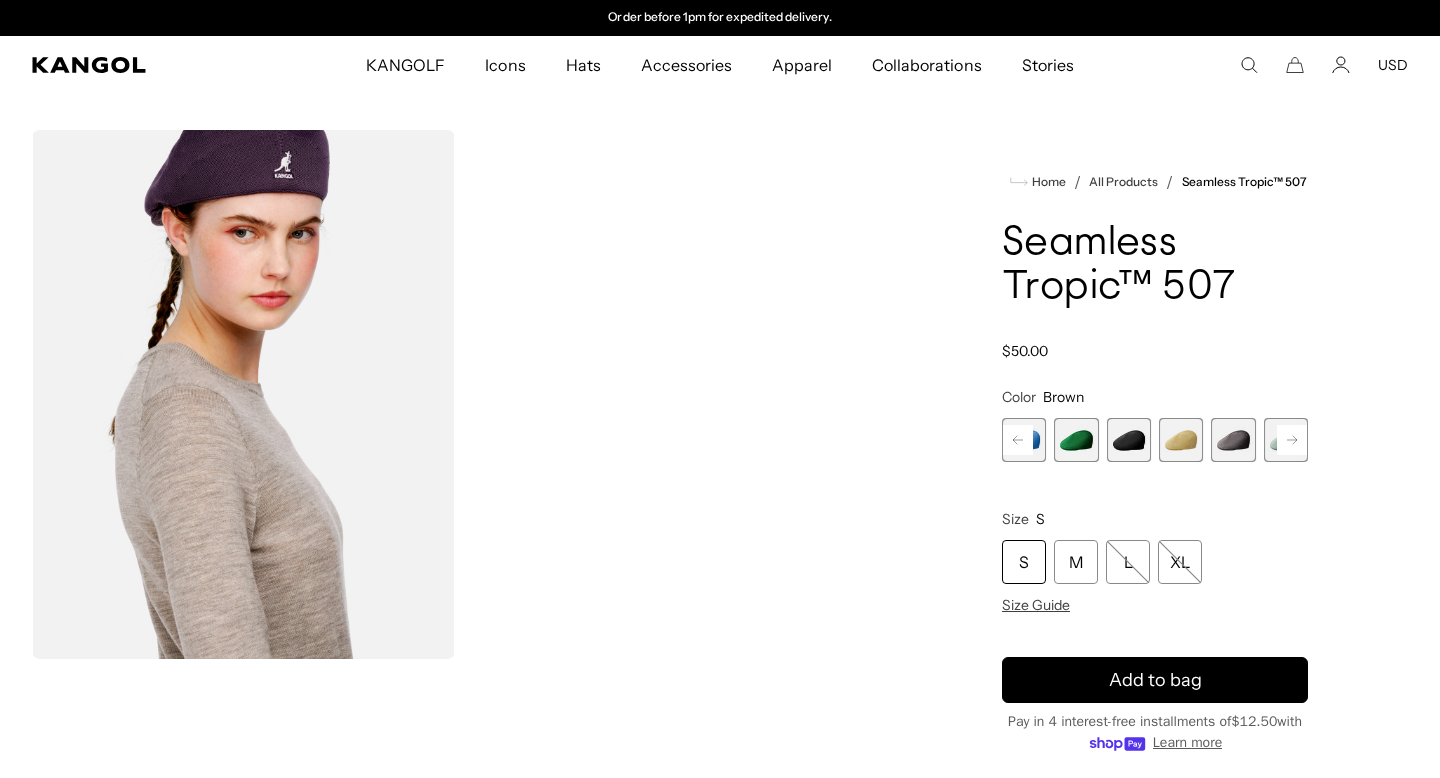 click 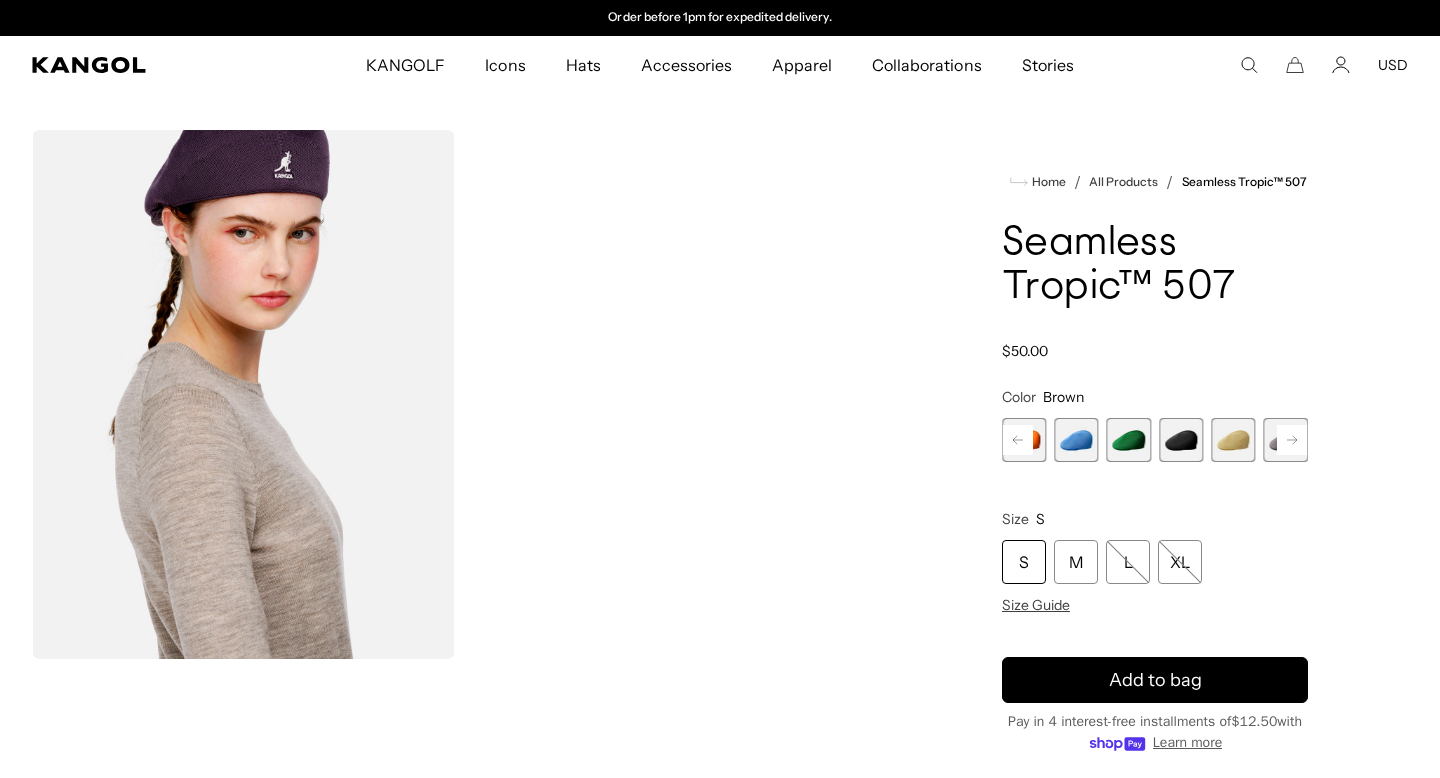click 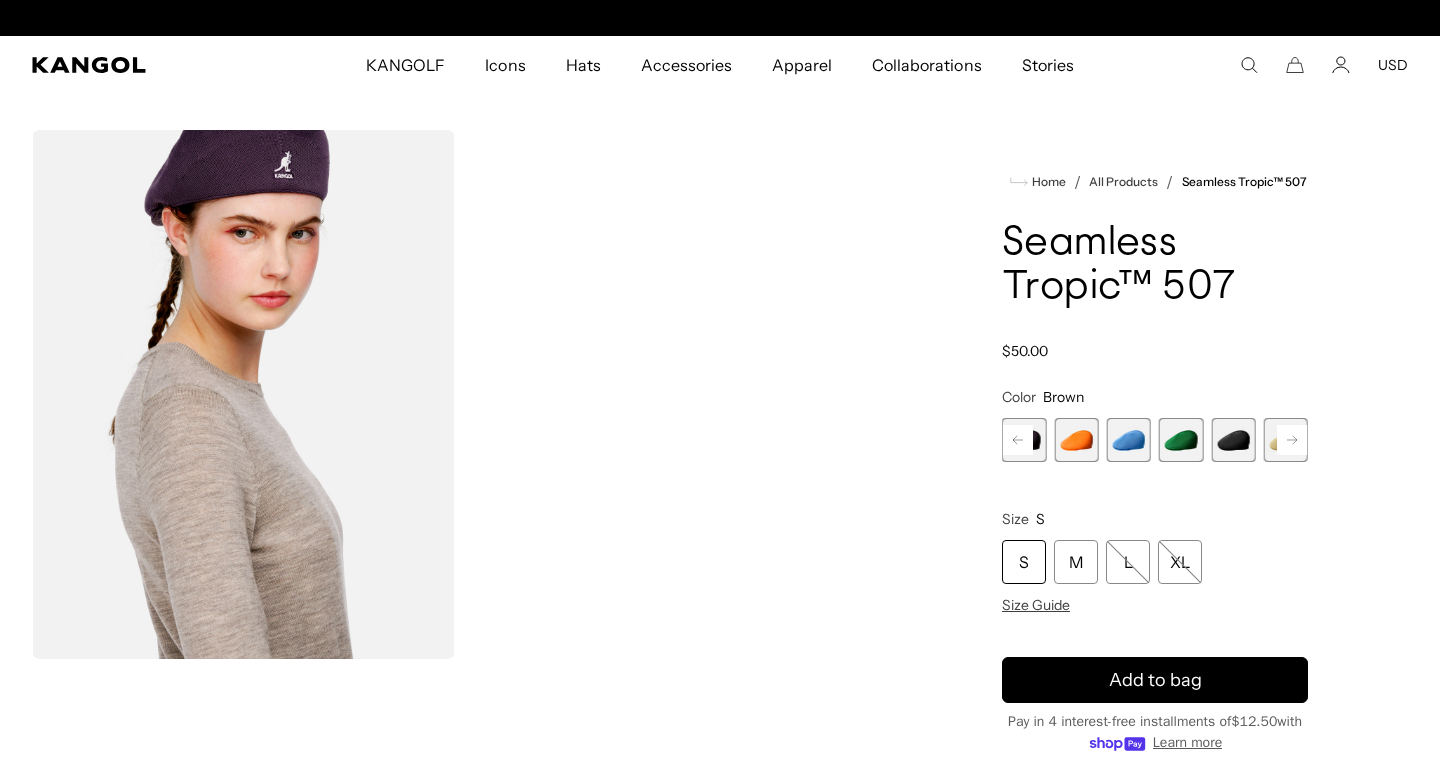 click 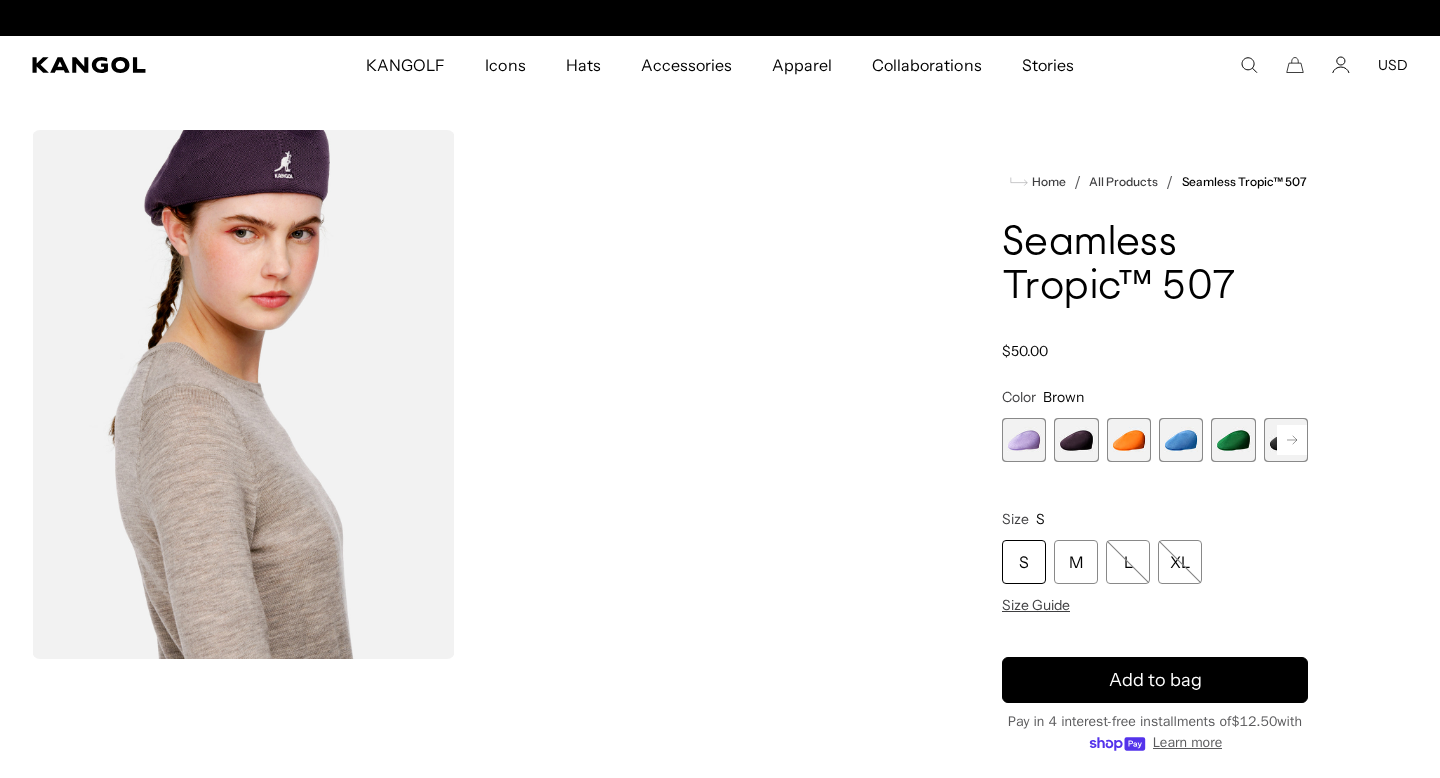 scroll, scrollTop: 0, scrollLeft: 0, axis: both 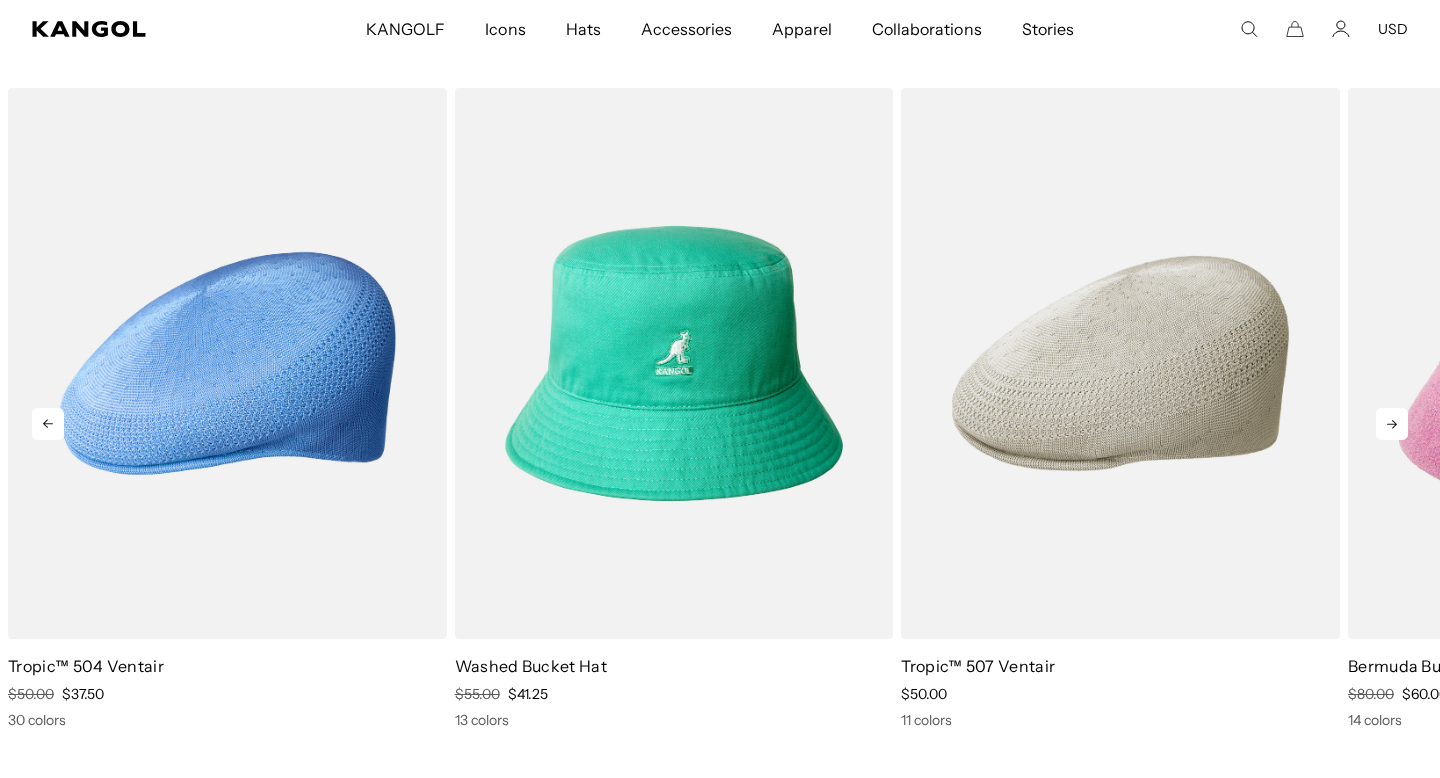 click 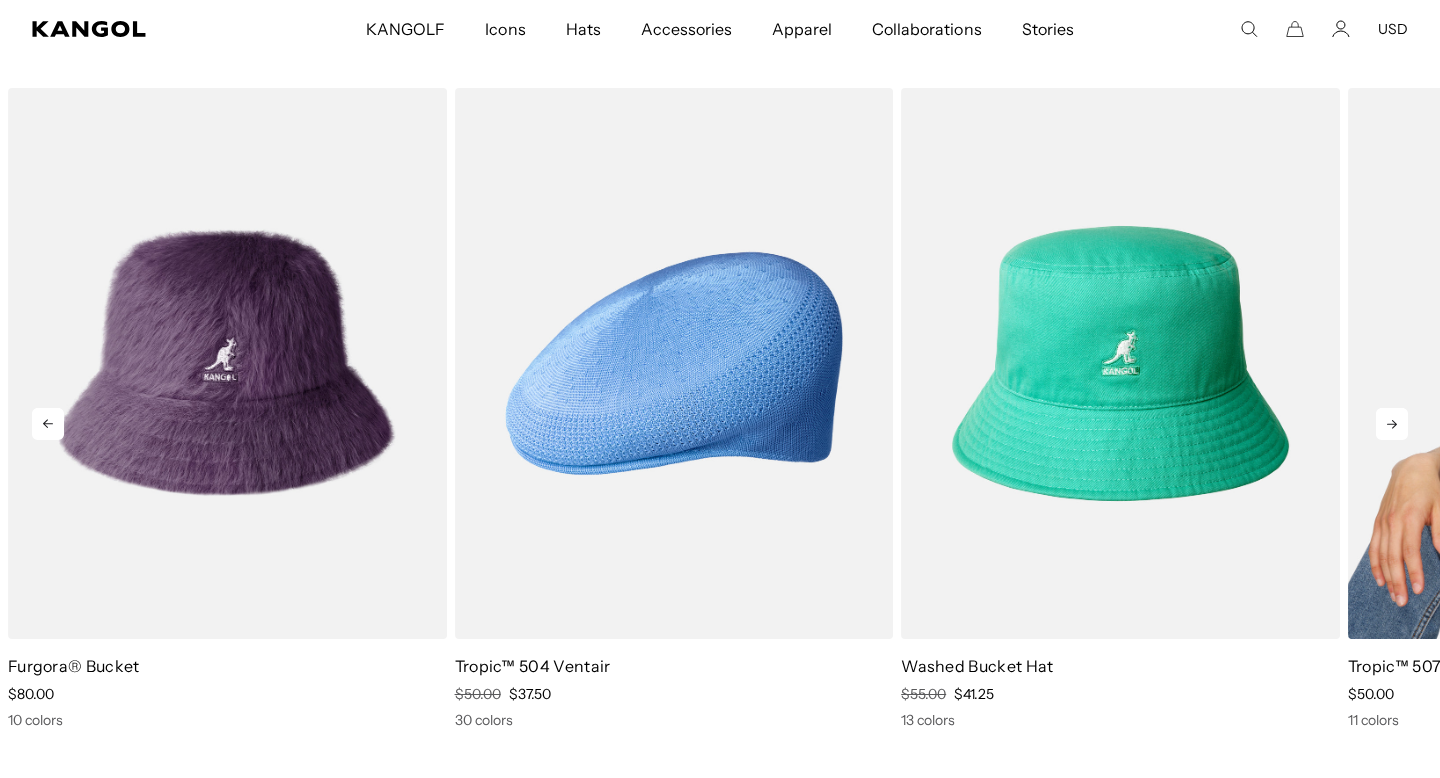 scroll, scrollTop: 0, scrollLeft: 0, axis: both 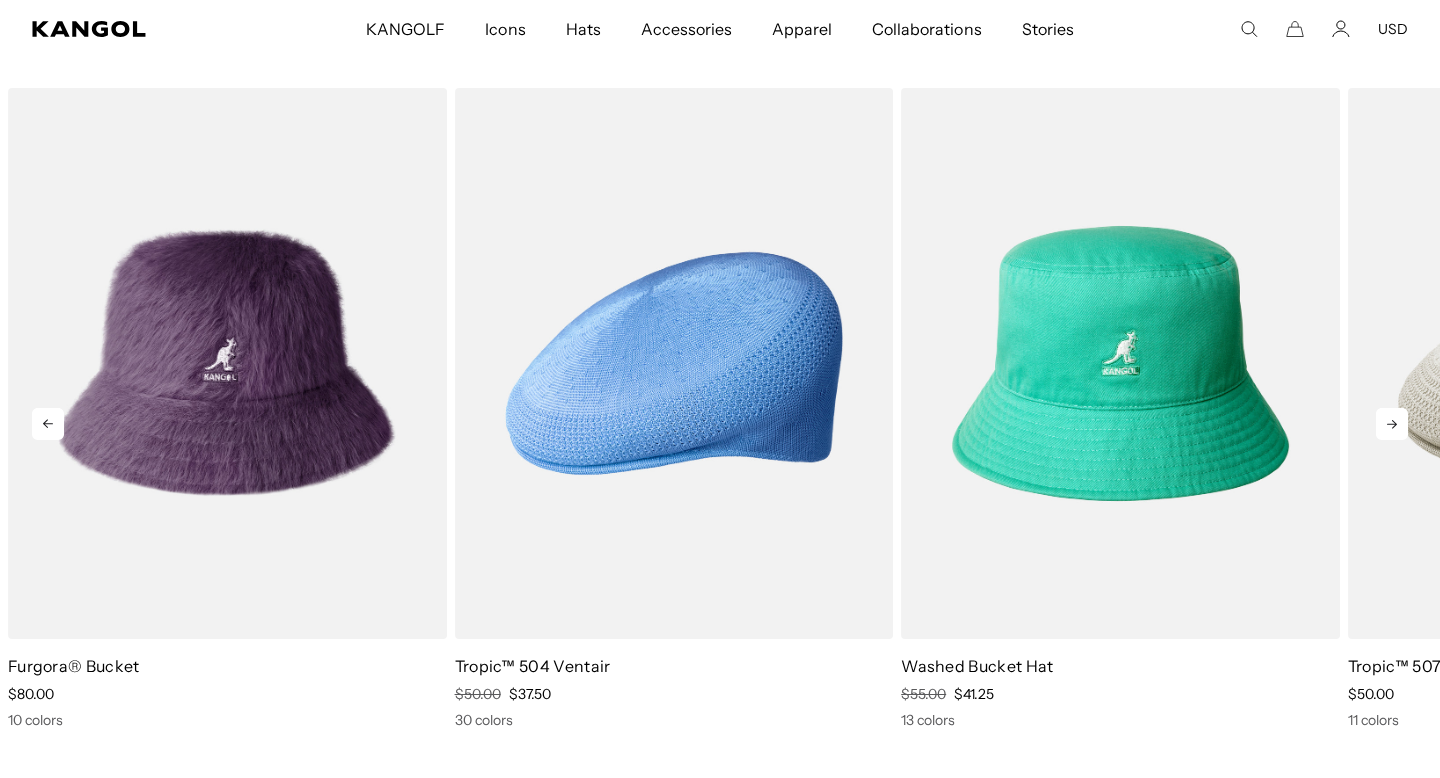 click 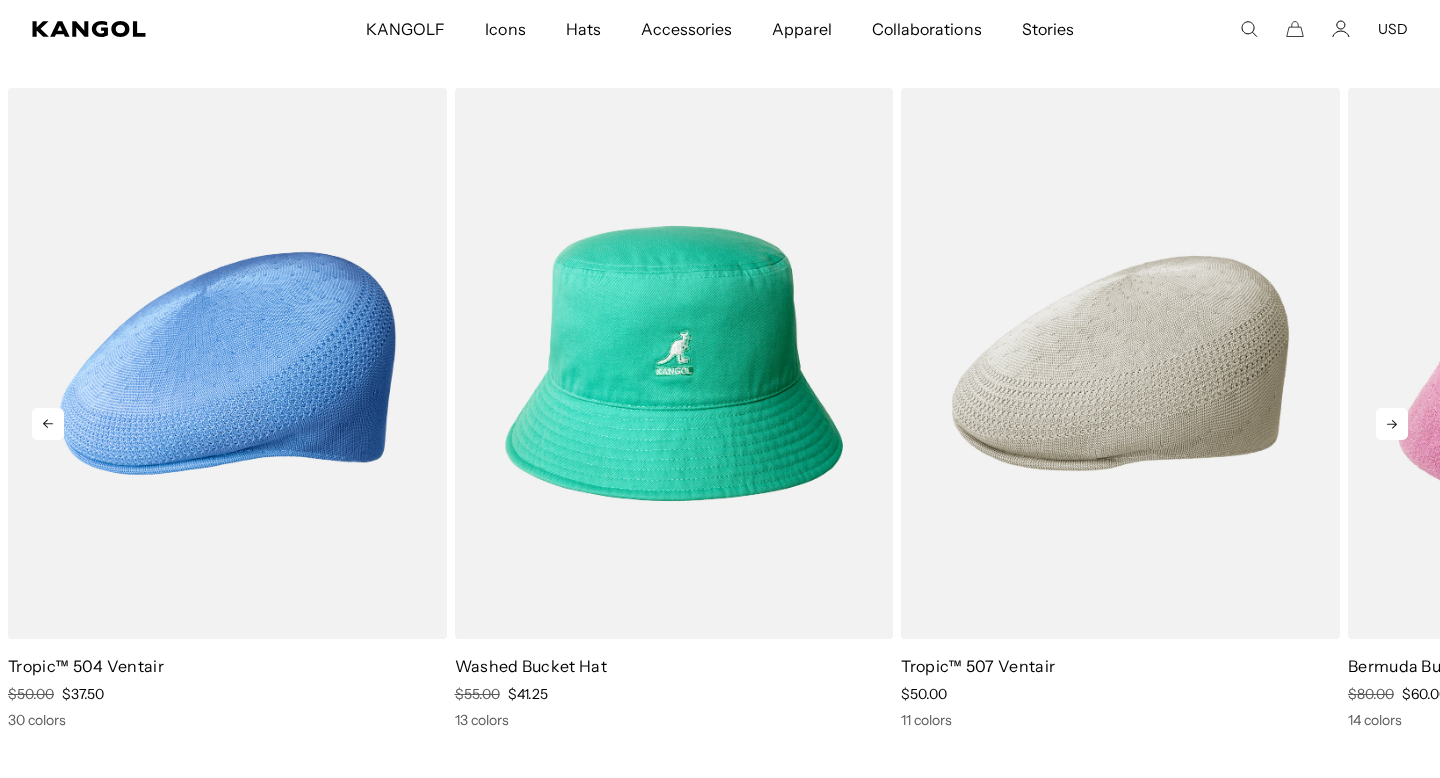 click 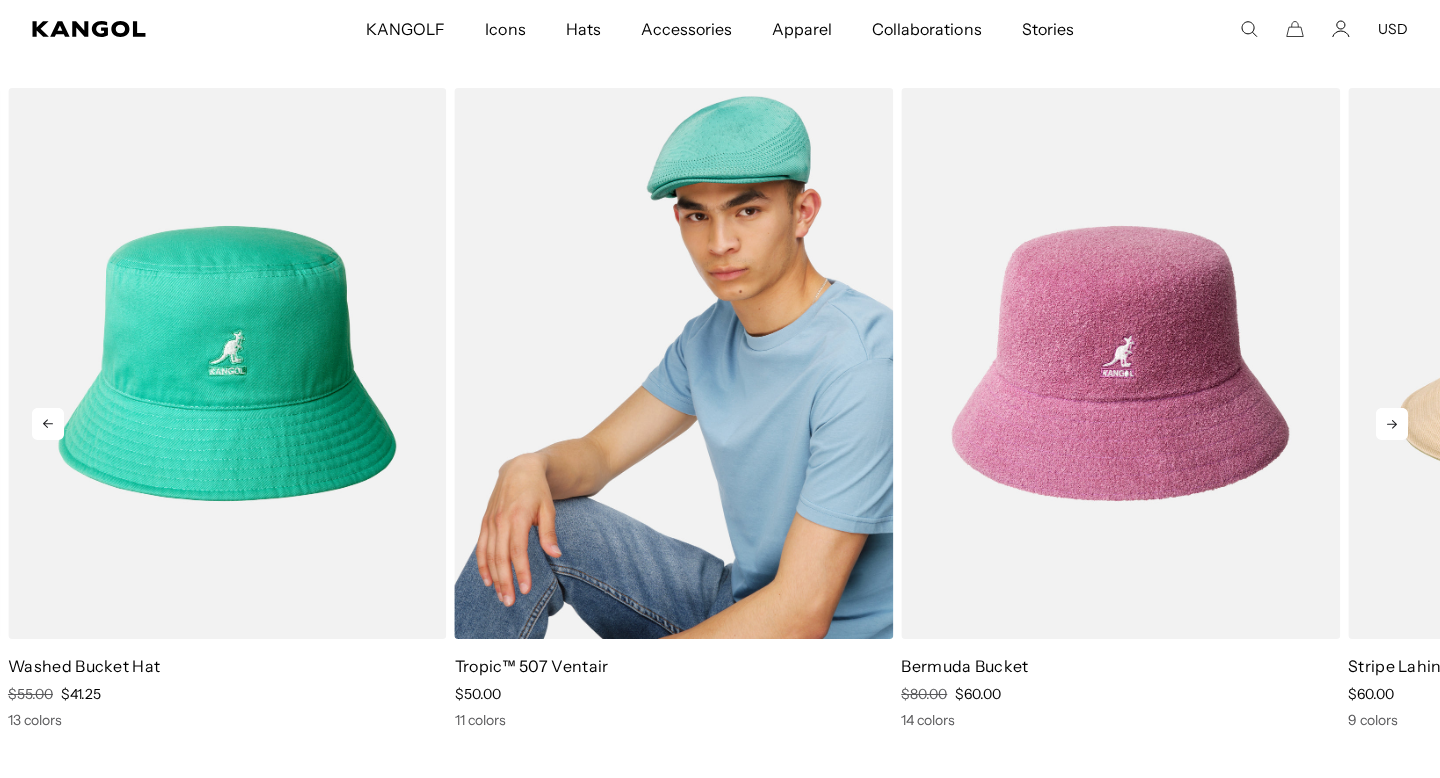 scroll, scrollTop: 0, scrollLeft: 412, axis: horizontal 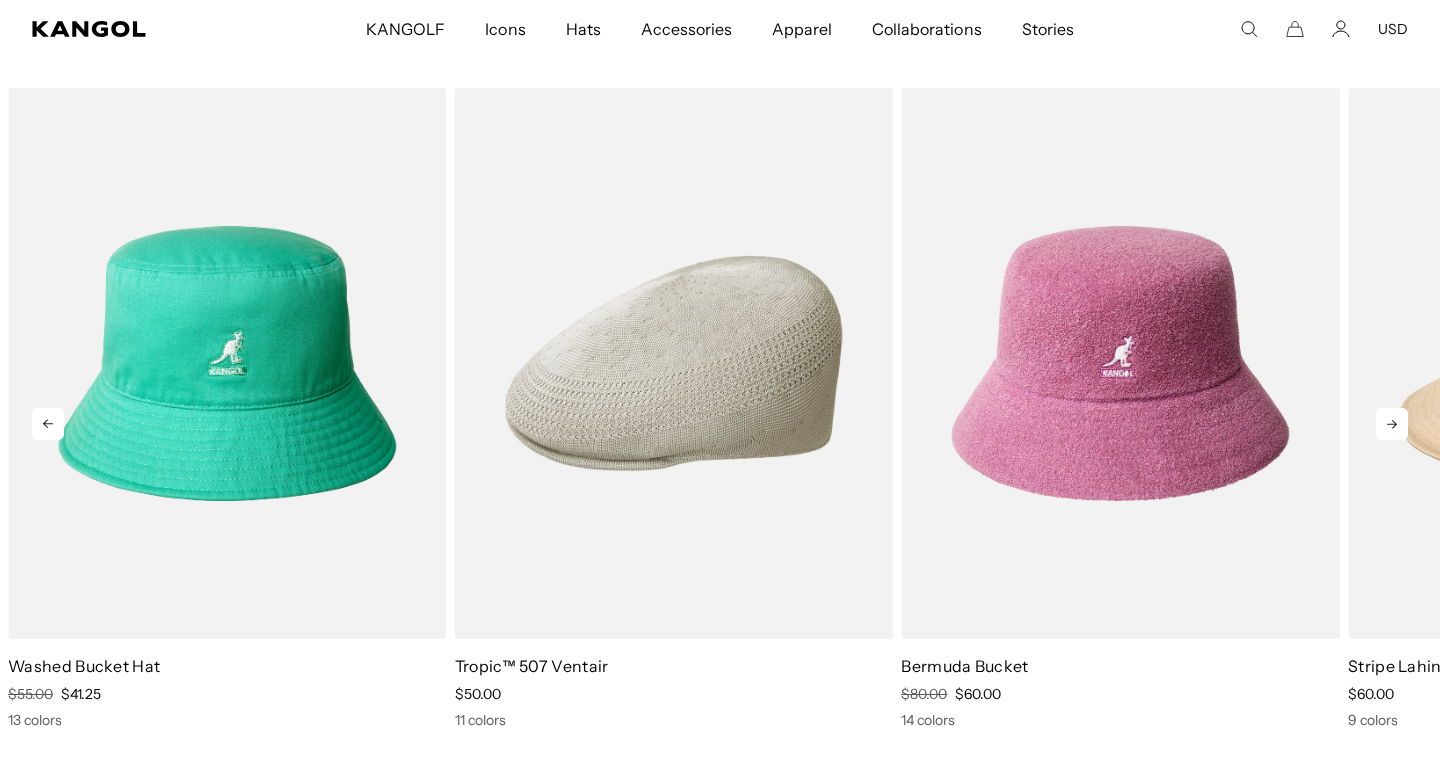 click 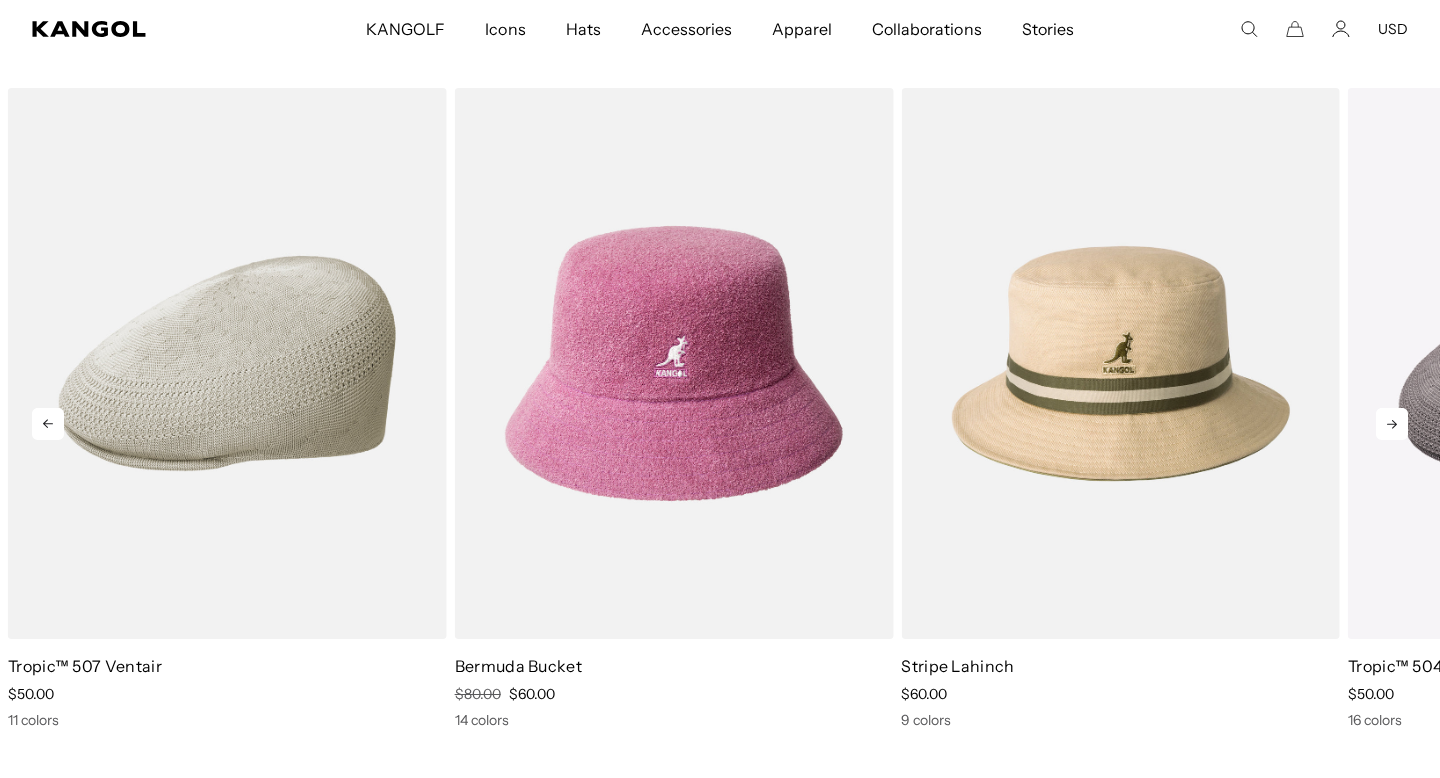 click 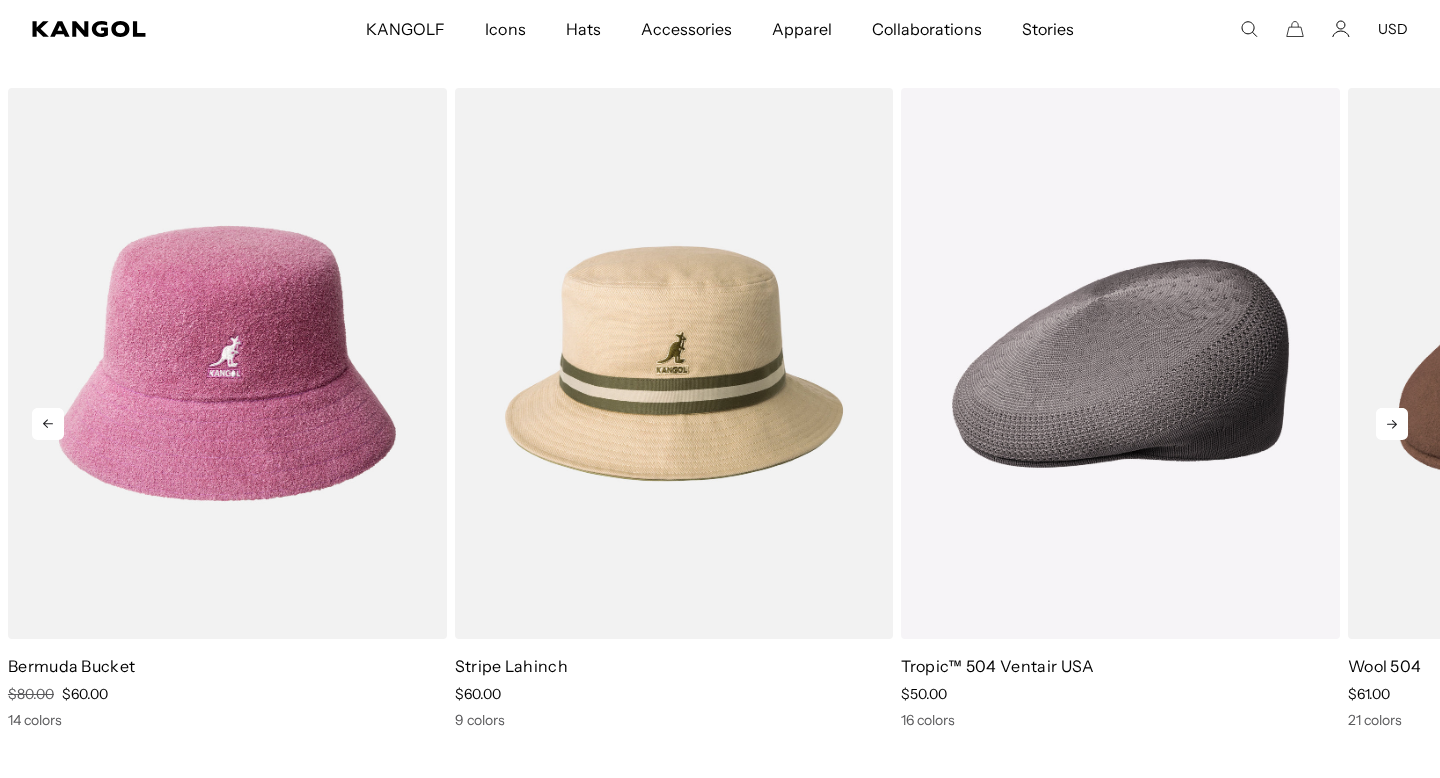 click 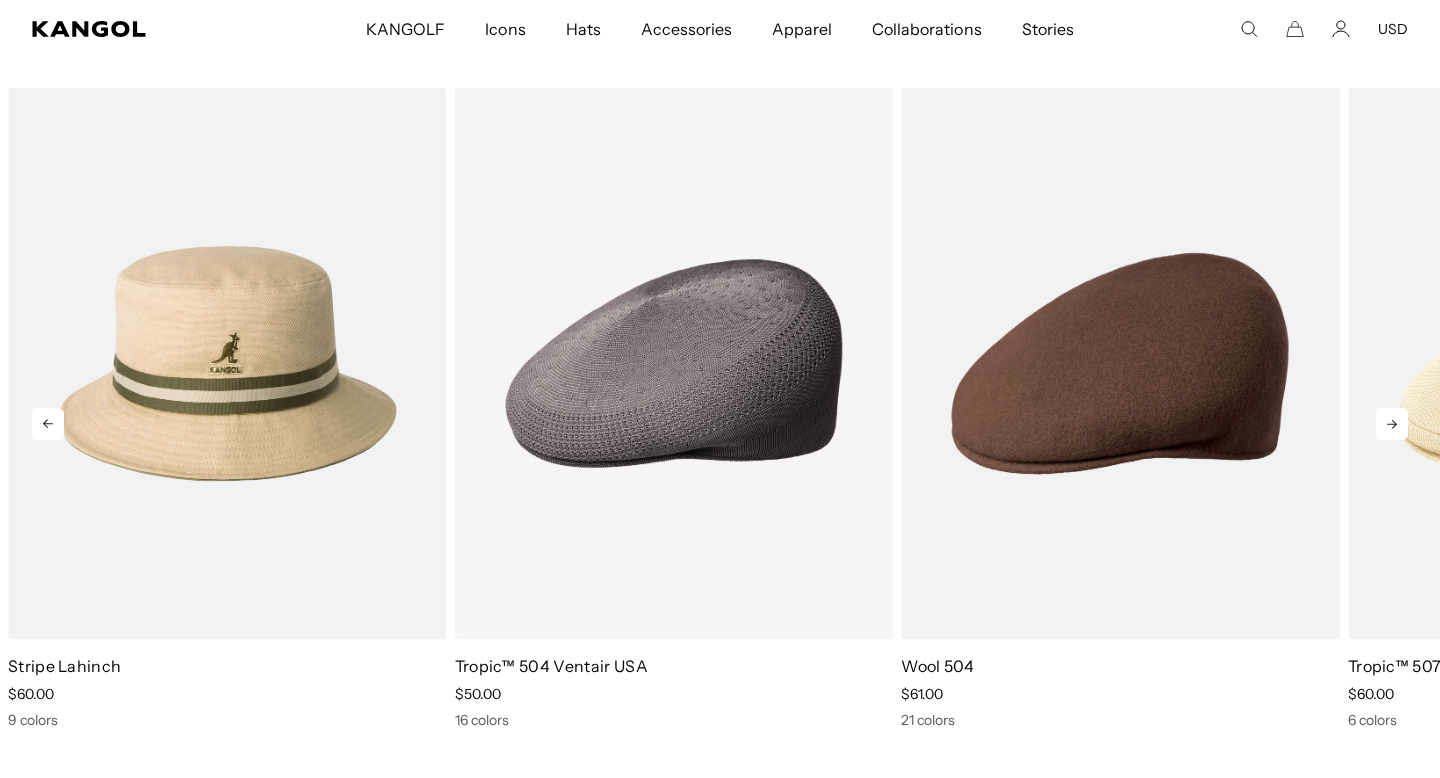 click 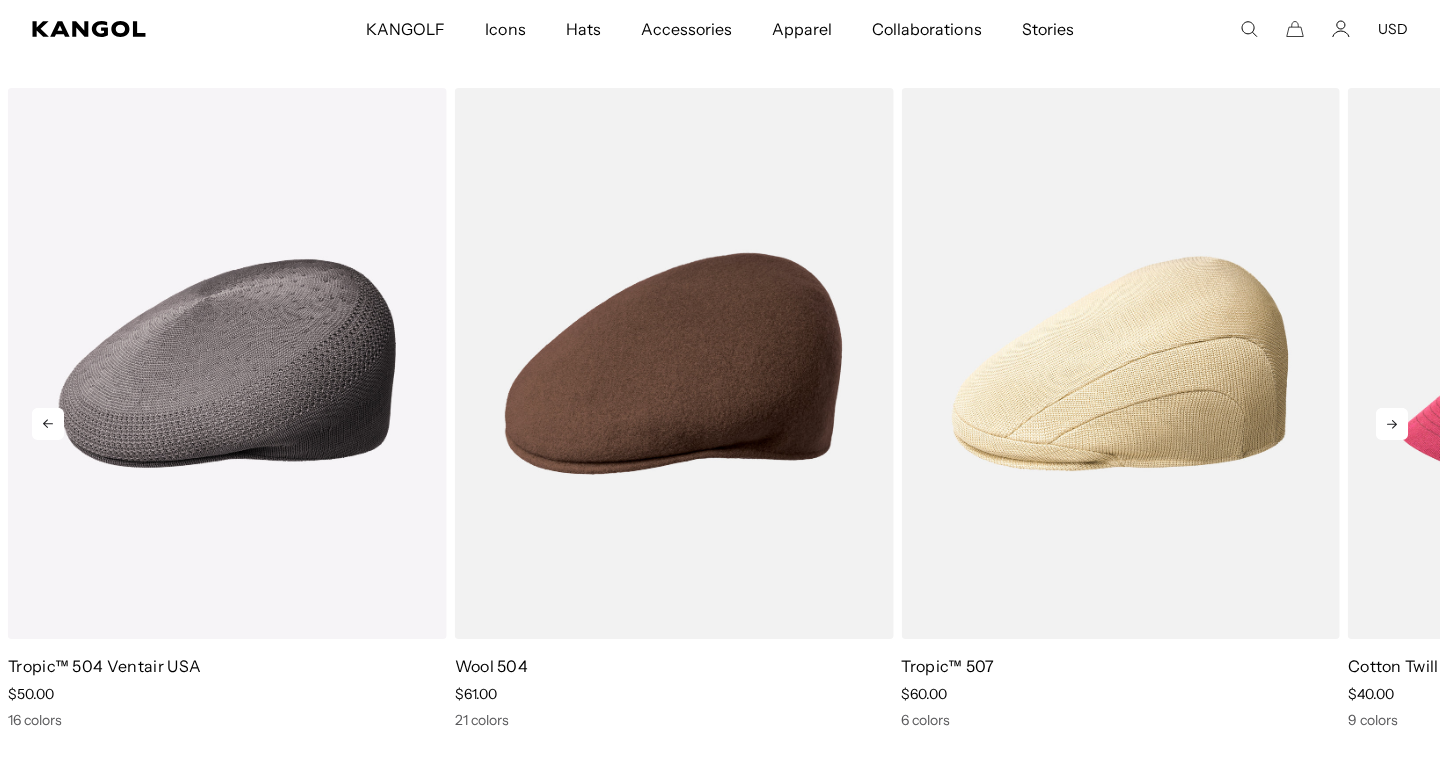 scroll, scrollTop: 0, scrollLeft: 0, axis: both 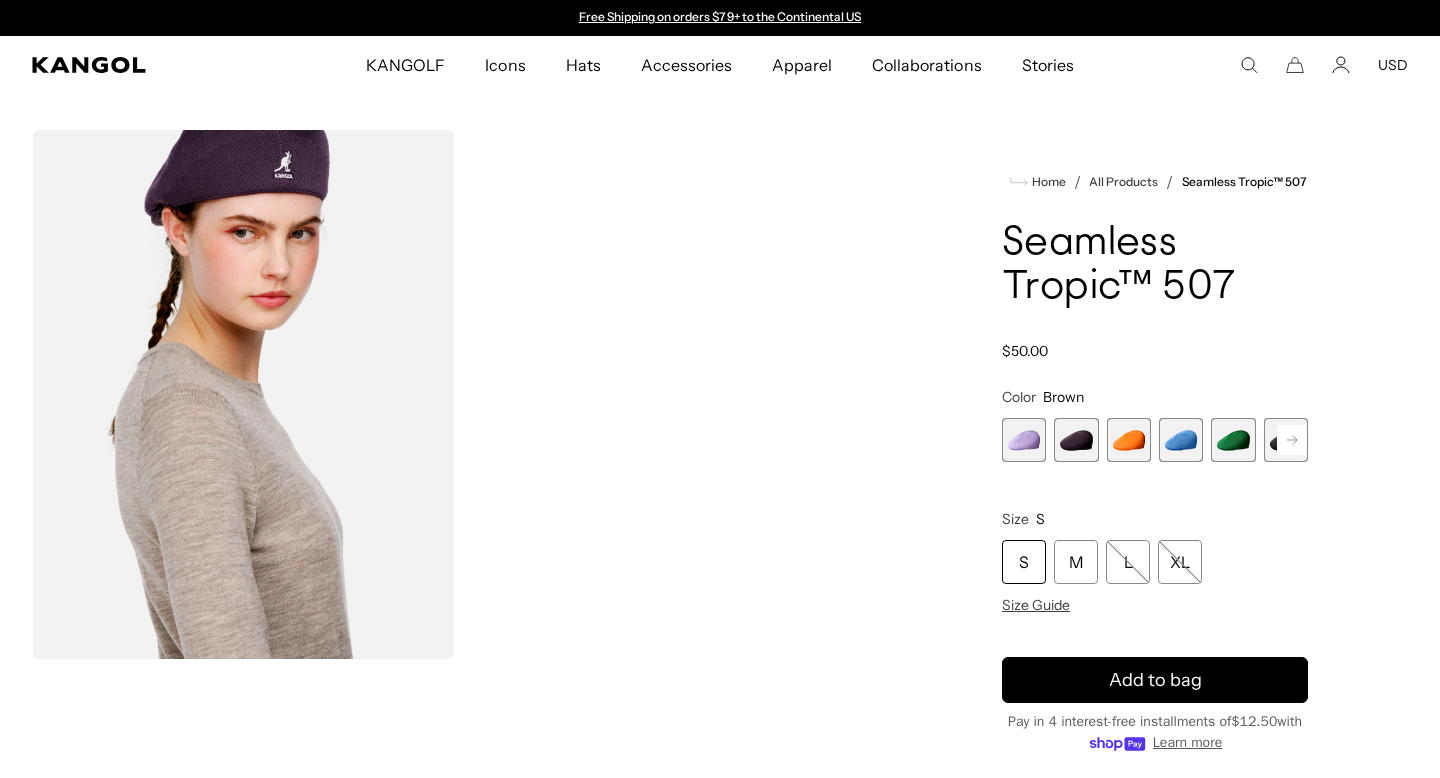 click at bounding box center (1024, 440) 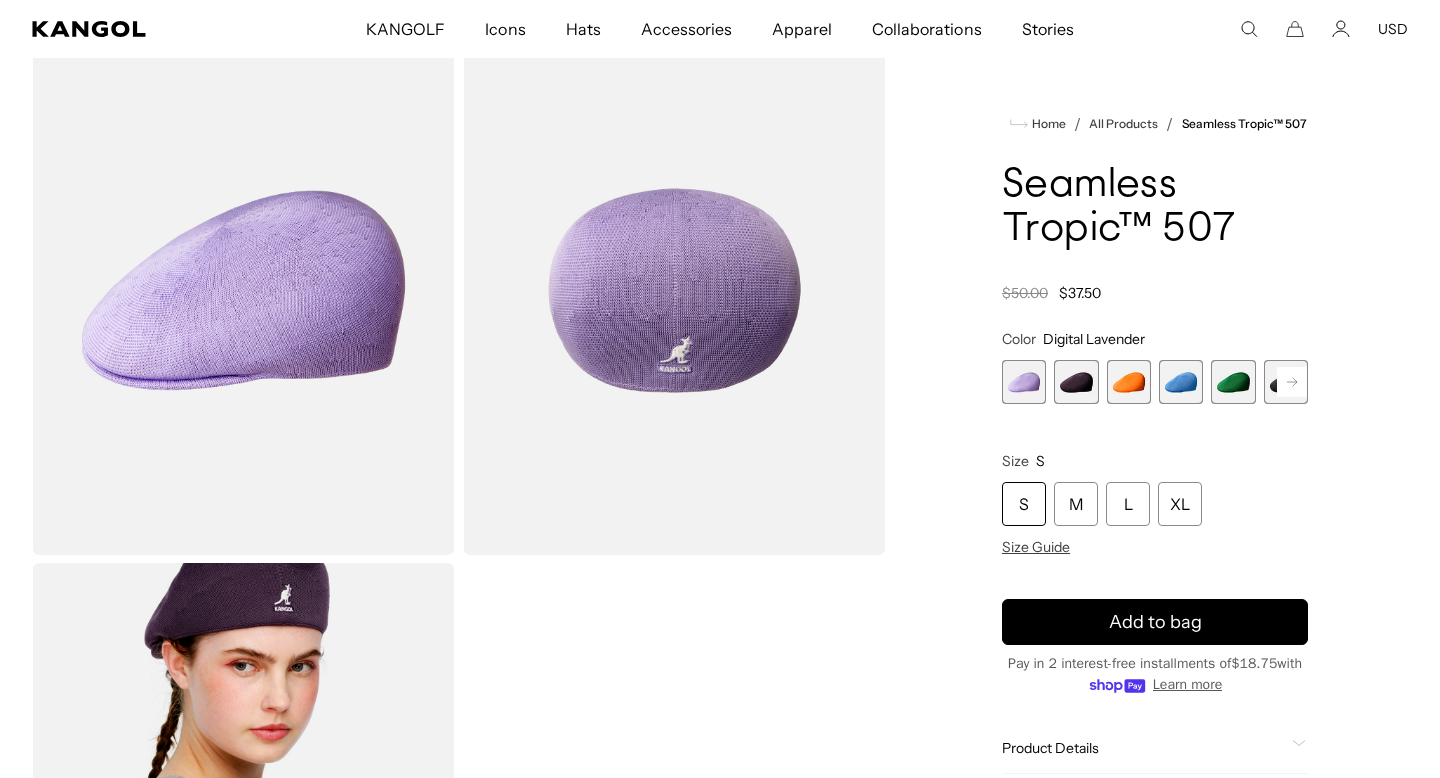scroll, scrollTop: 118, scrollLeft: 0, axis: vertical 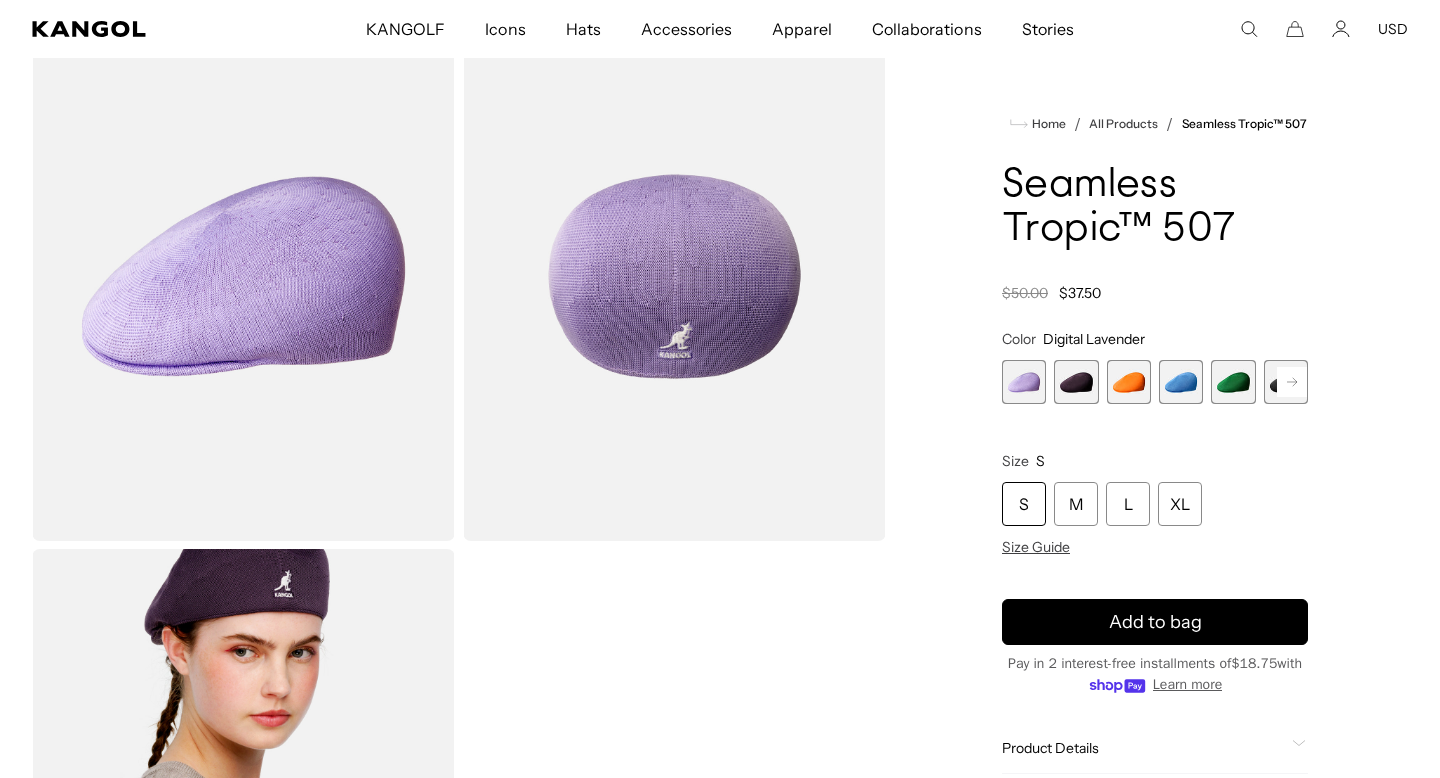 click at bounding box center [1129, 382] 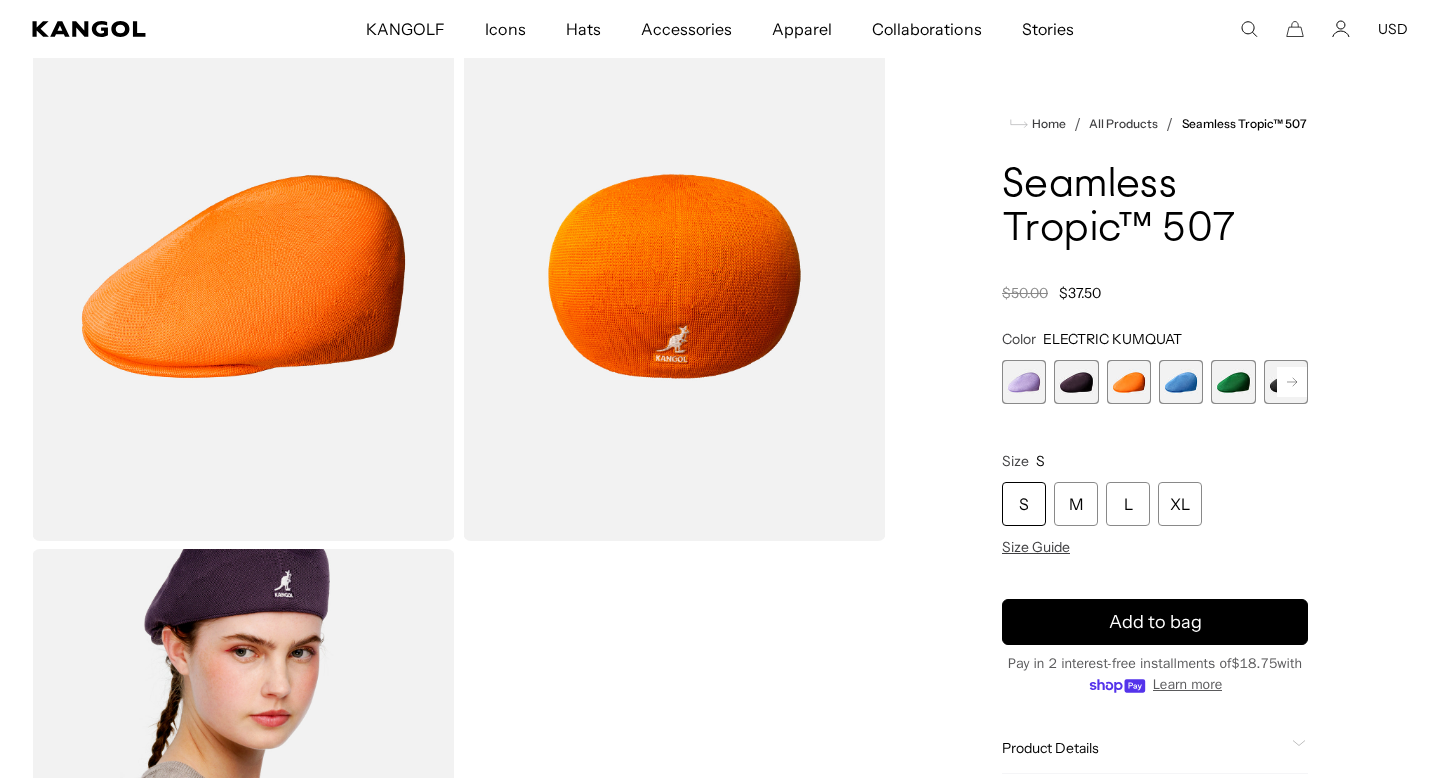 scroll, scrollTop: 0, scrollLeft: 0, axis: both 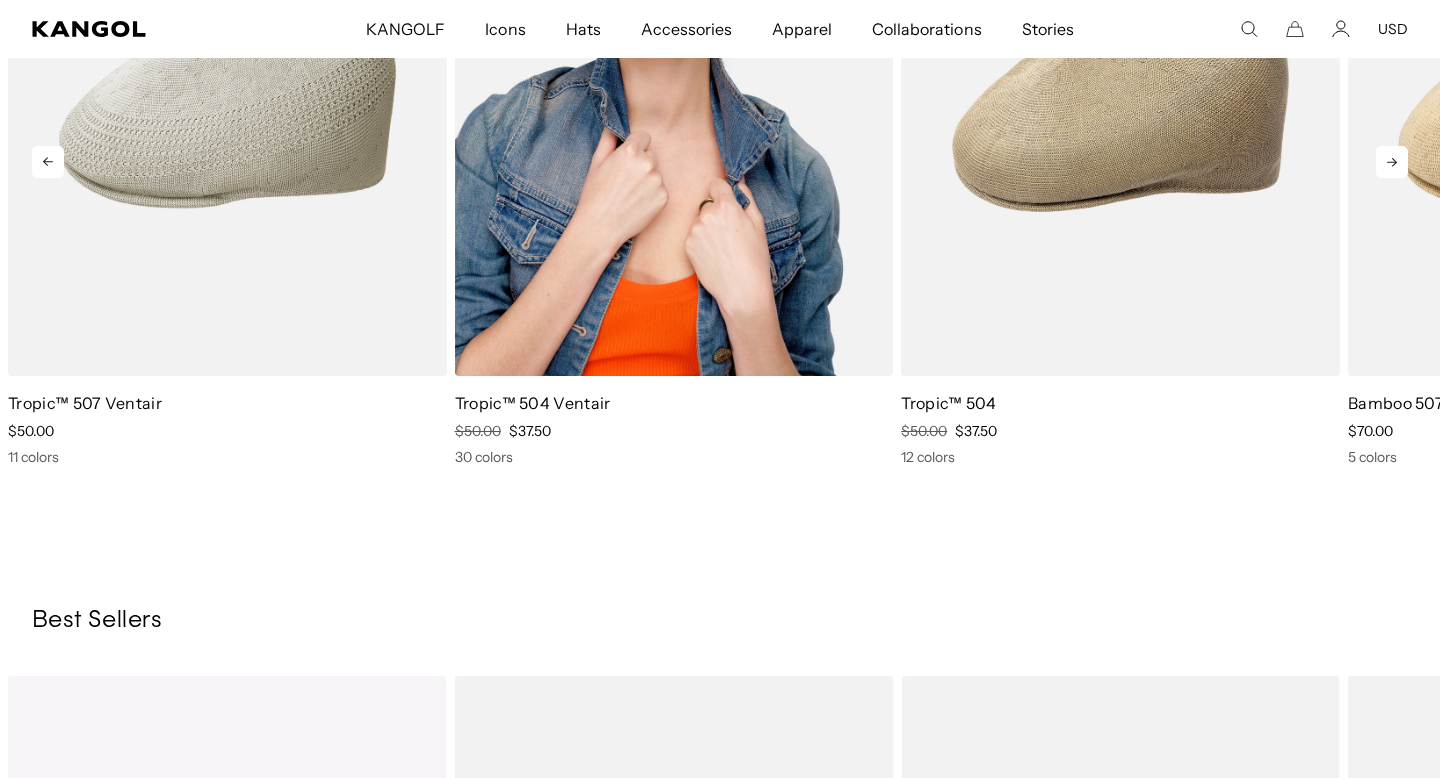 click at bounding box center [674, 101] 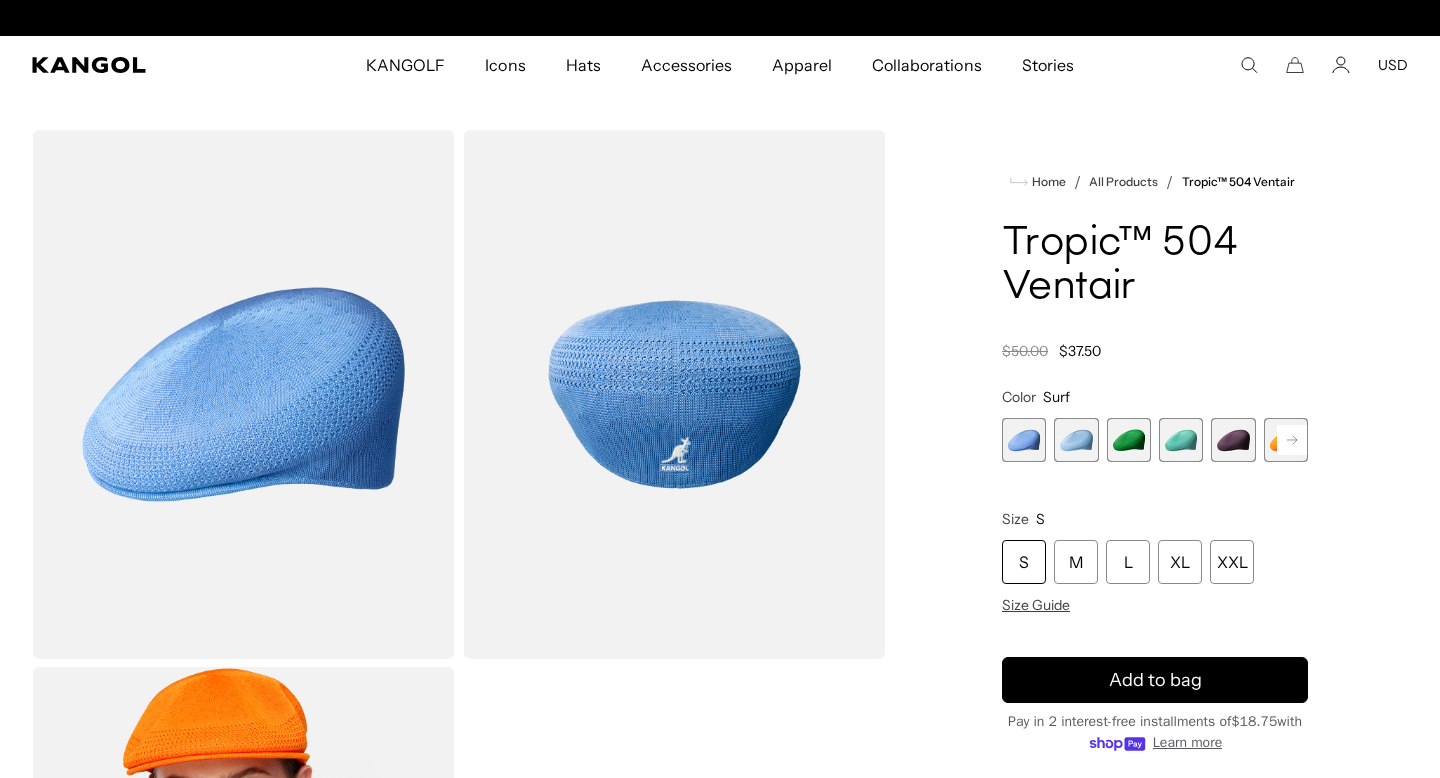 scroll, scrollTop: 0, scrollLeft: 0, axis: both 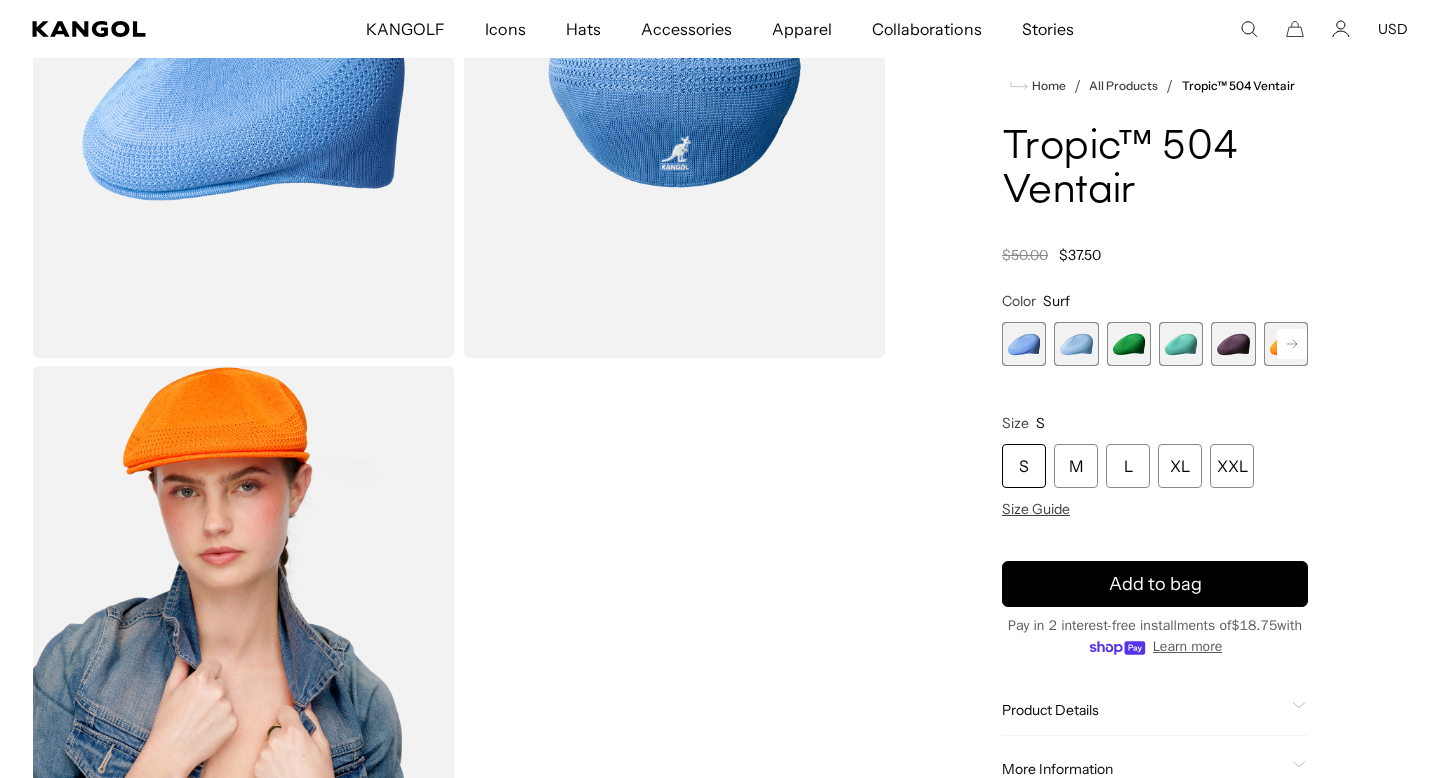 click 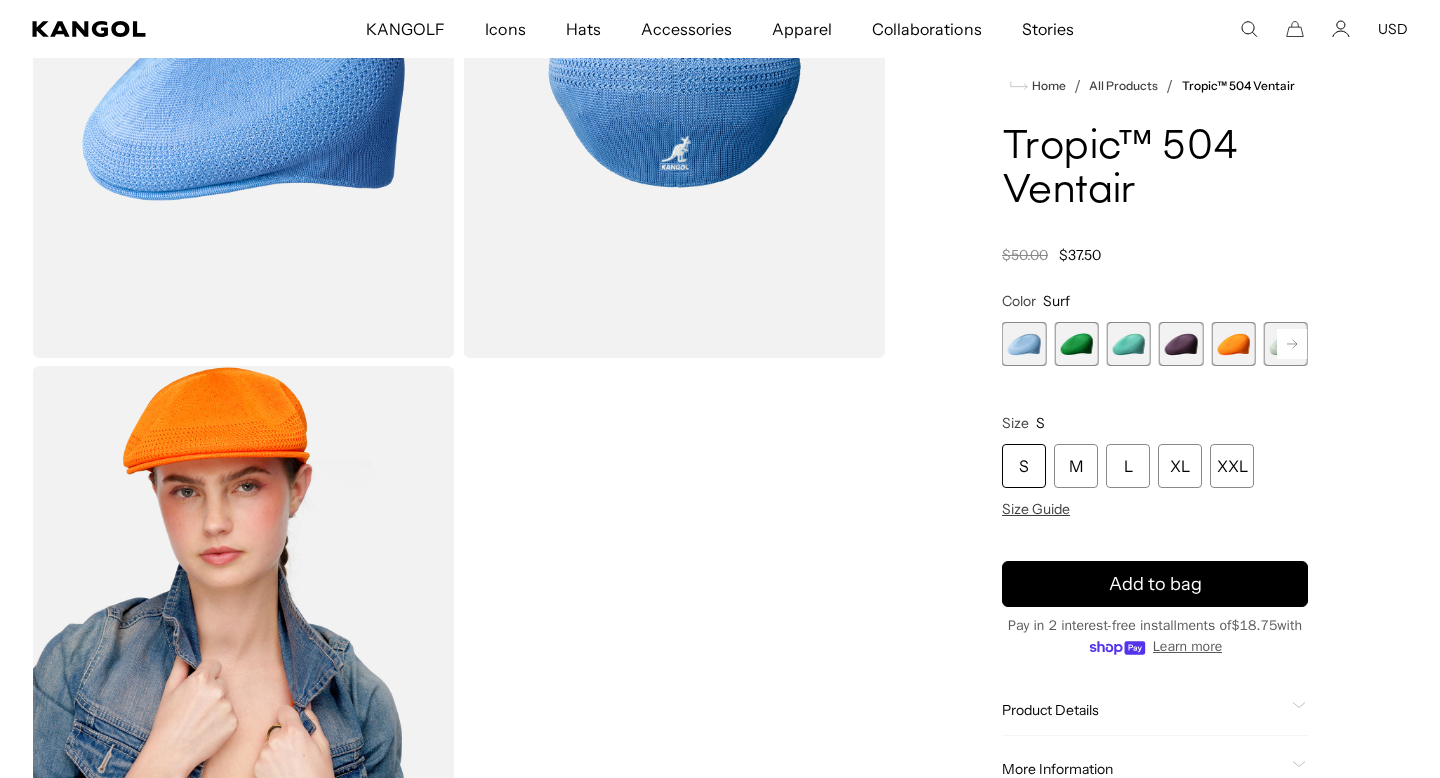 scroll, scrollTop: 271, scrollLeft: 0, axis: vertical 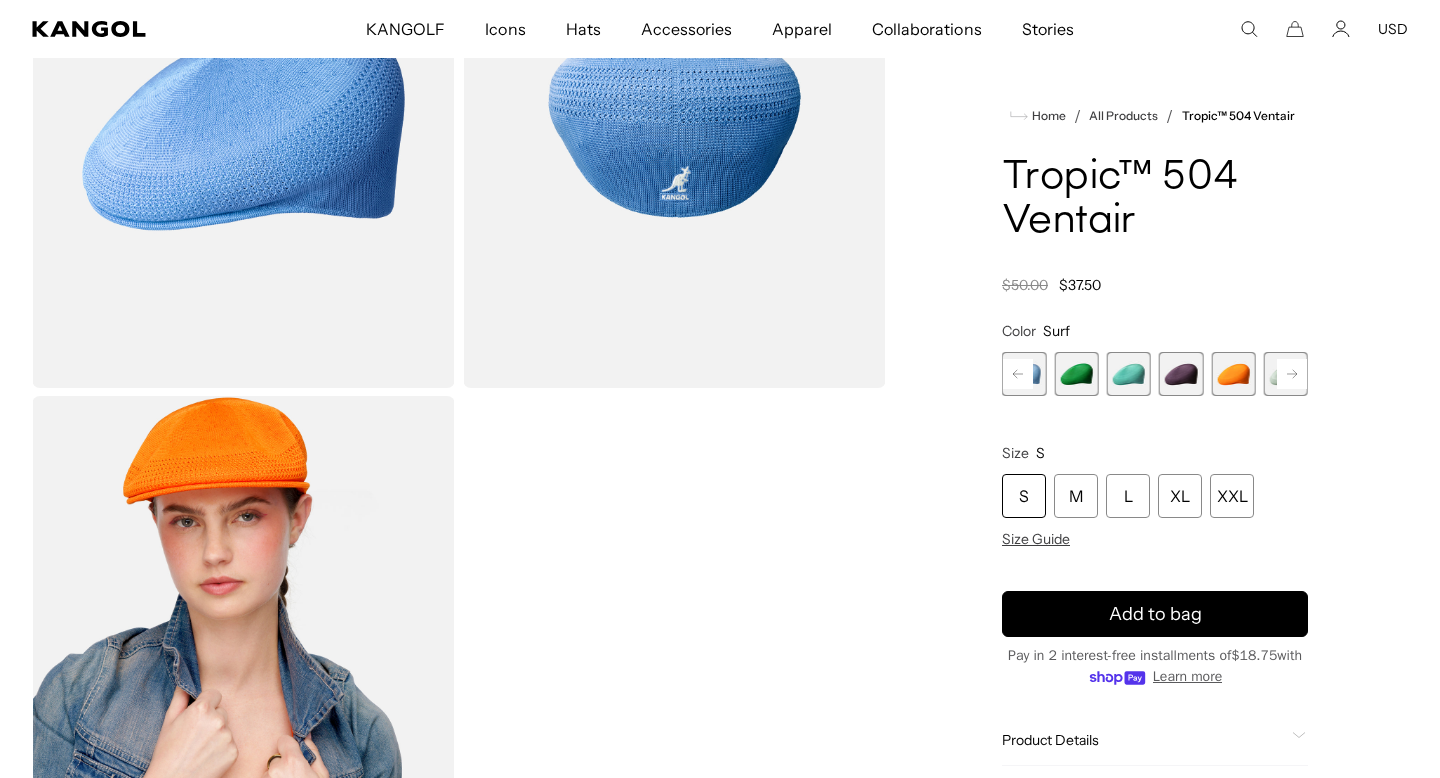 click 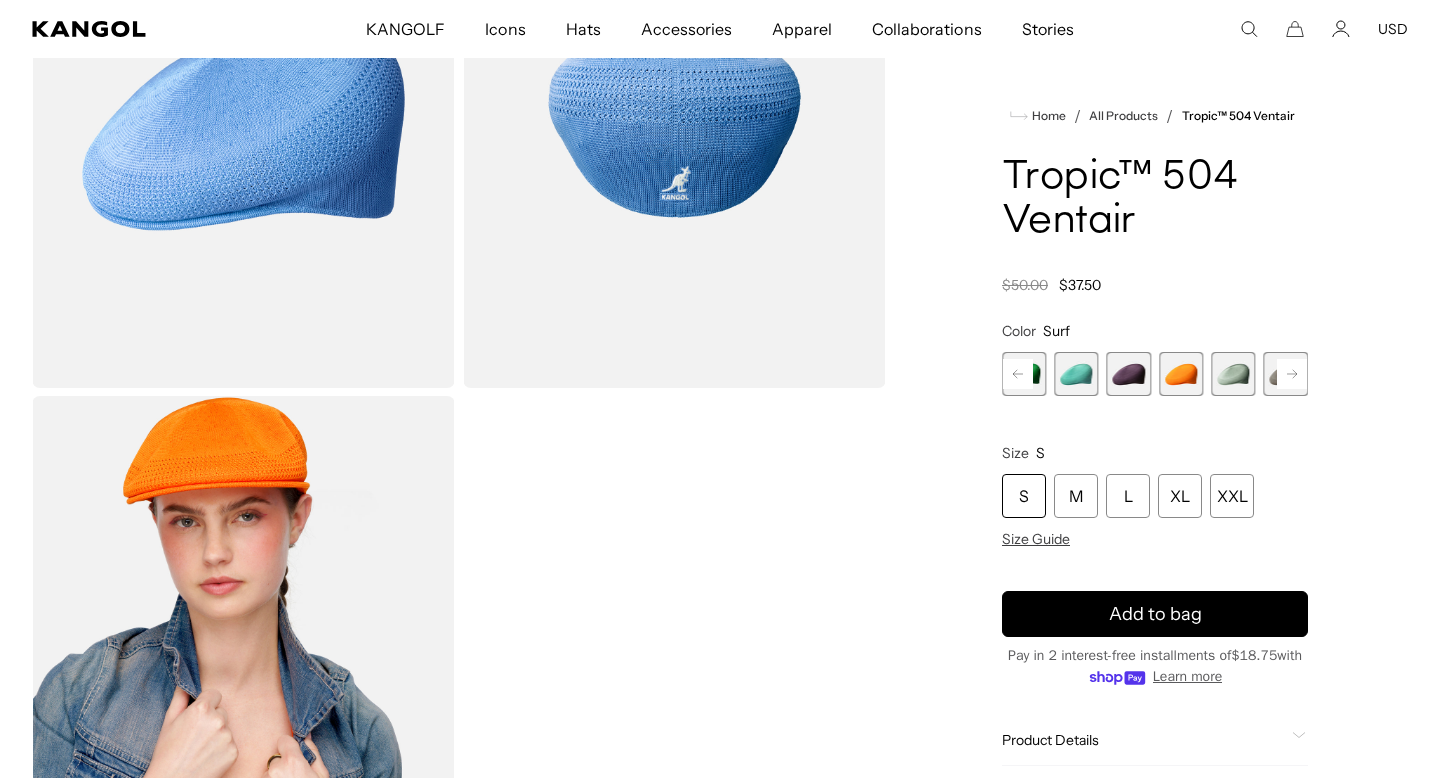 click 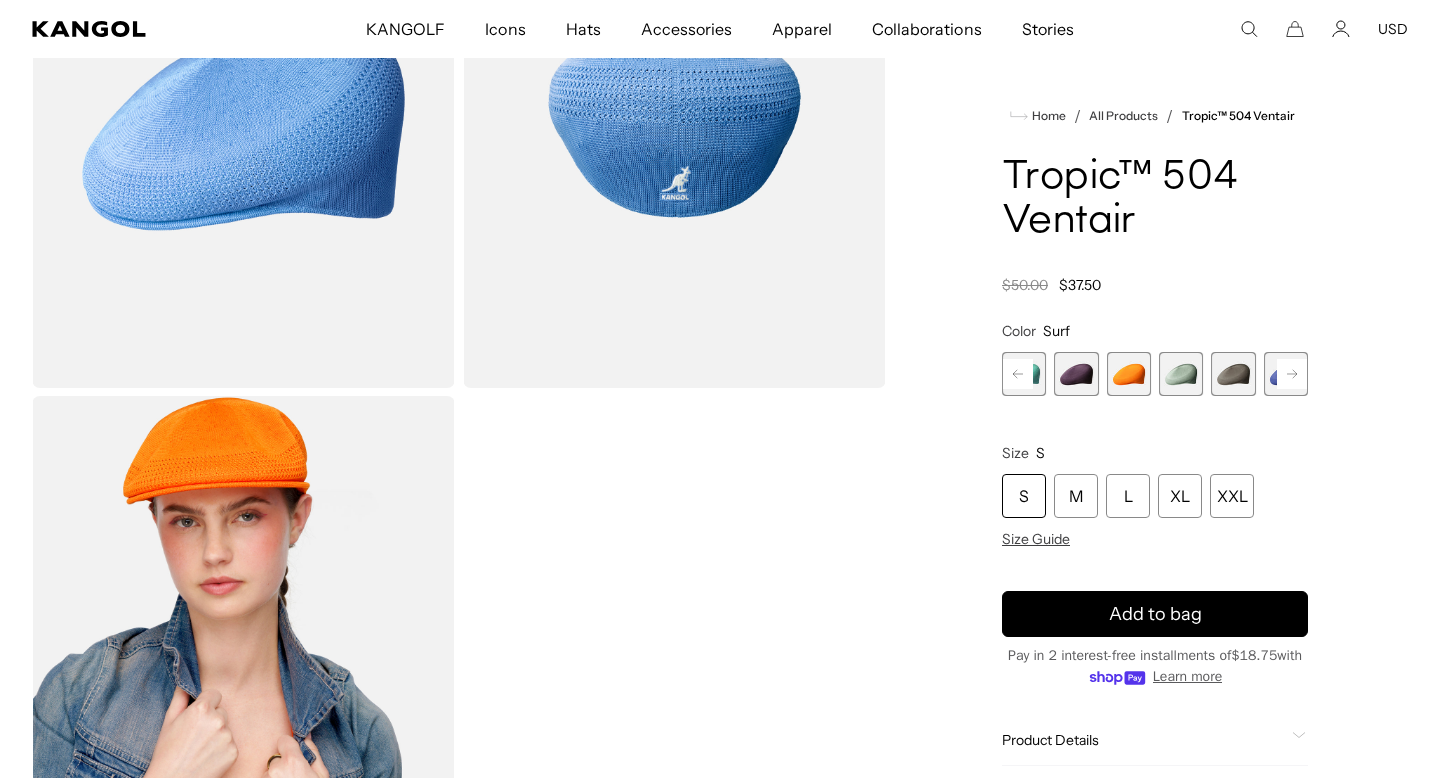 click 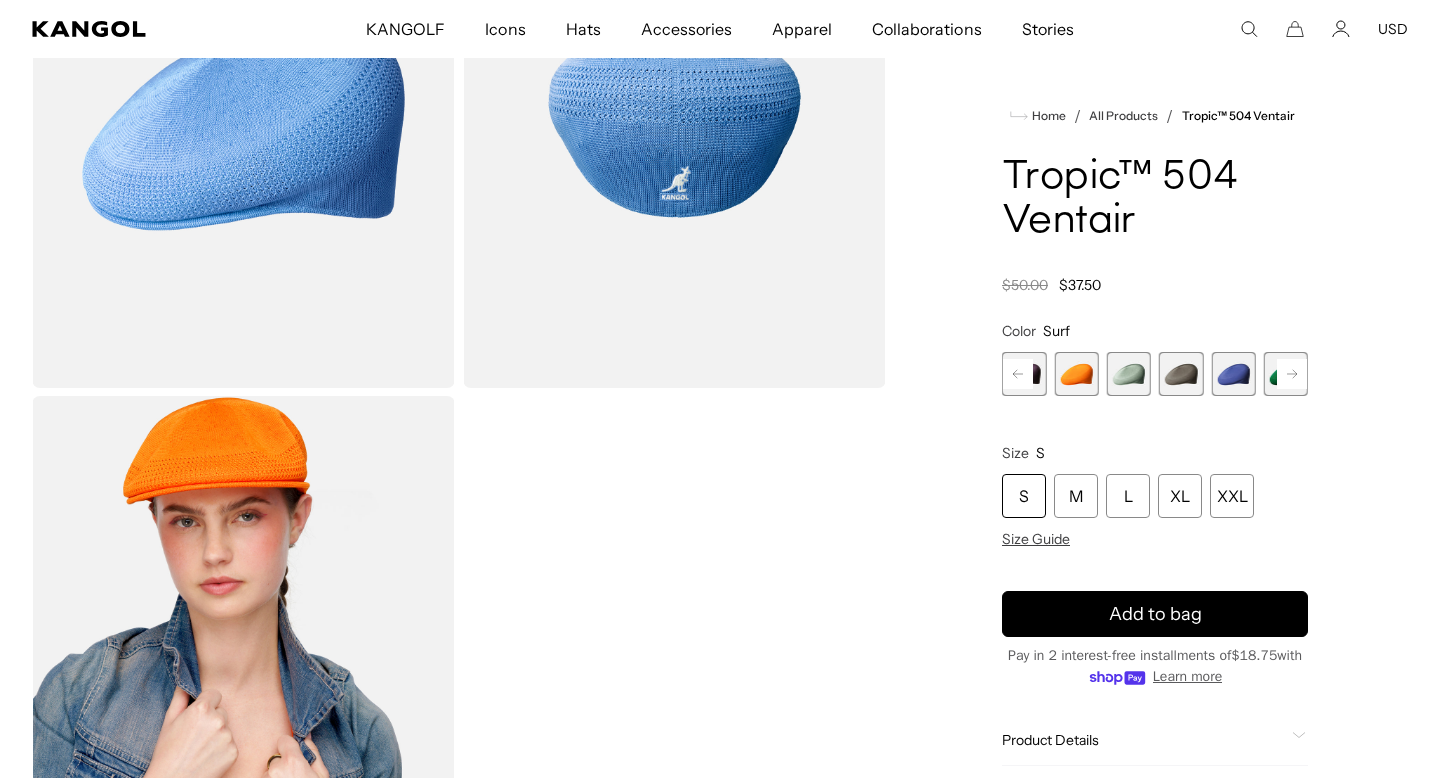 click 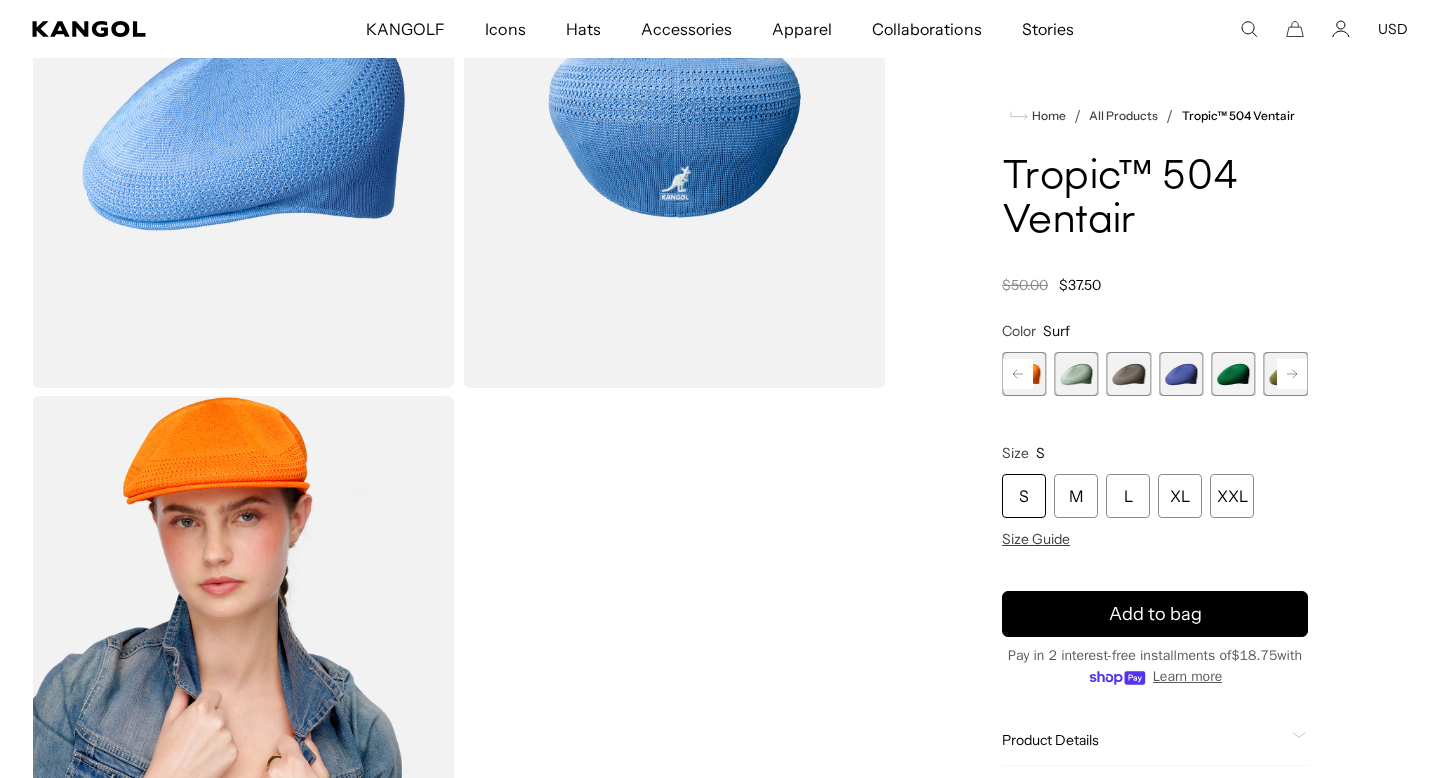 click 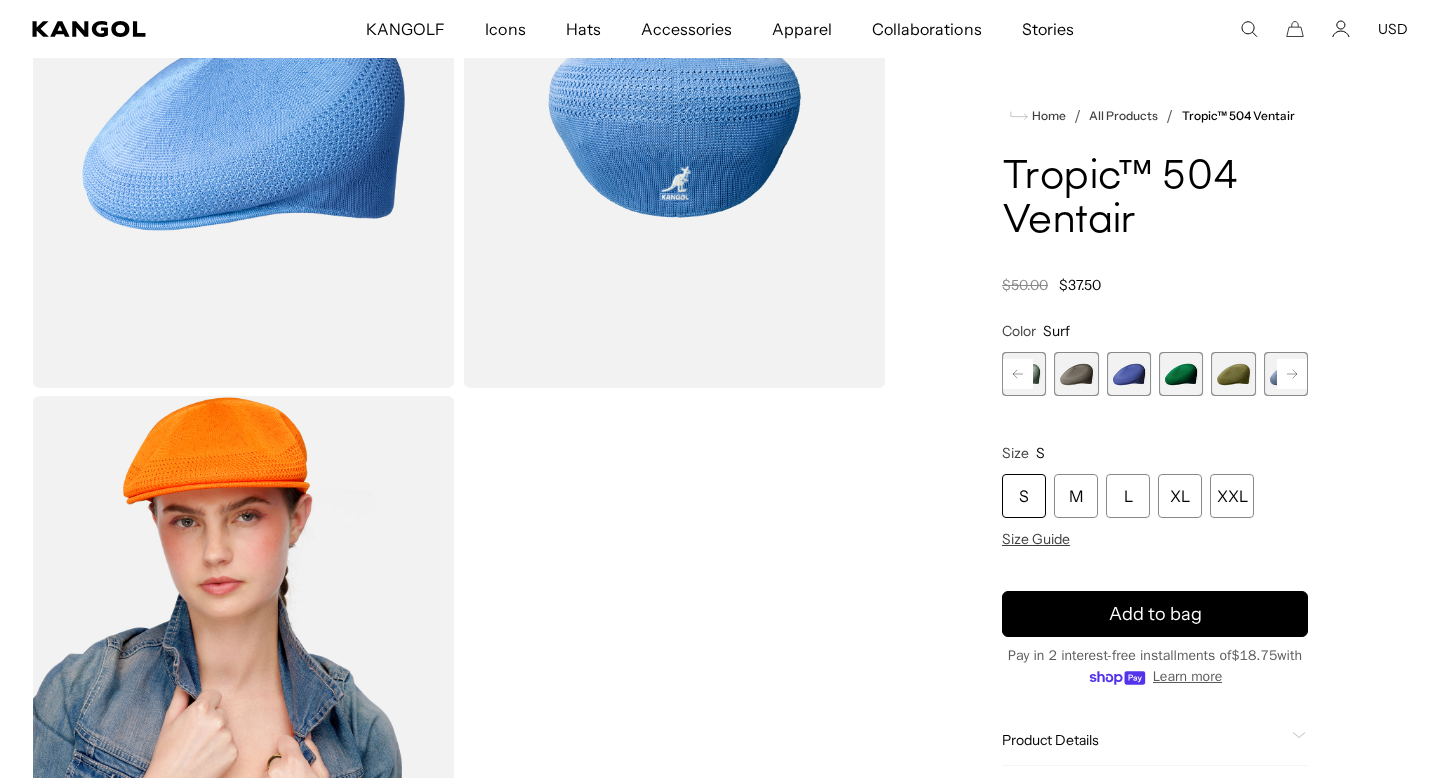 click 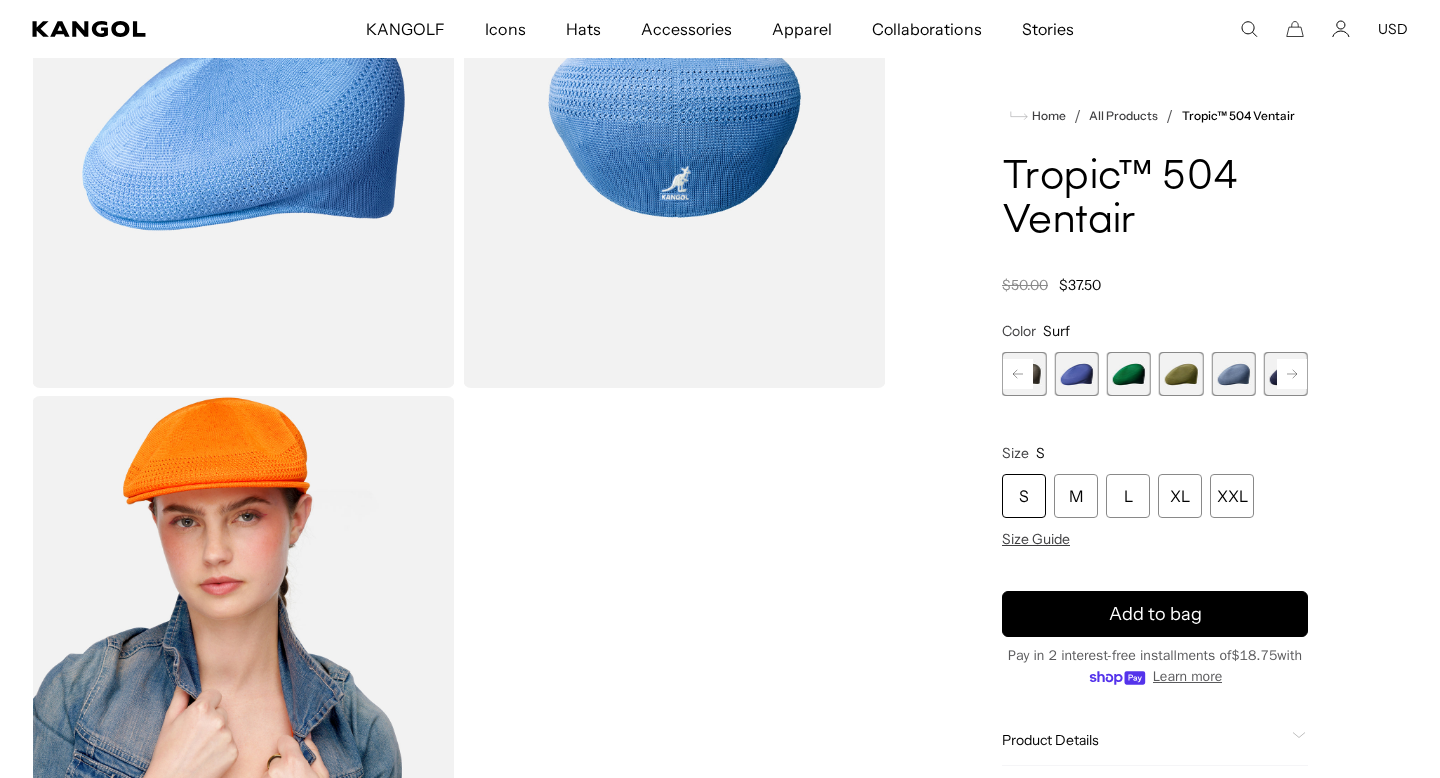 click 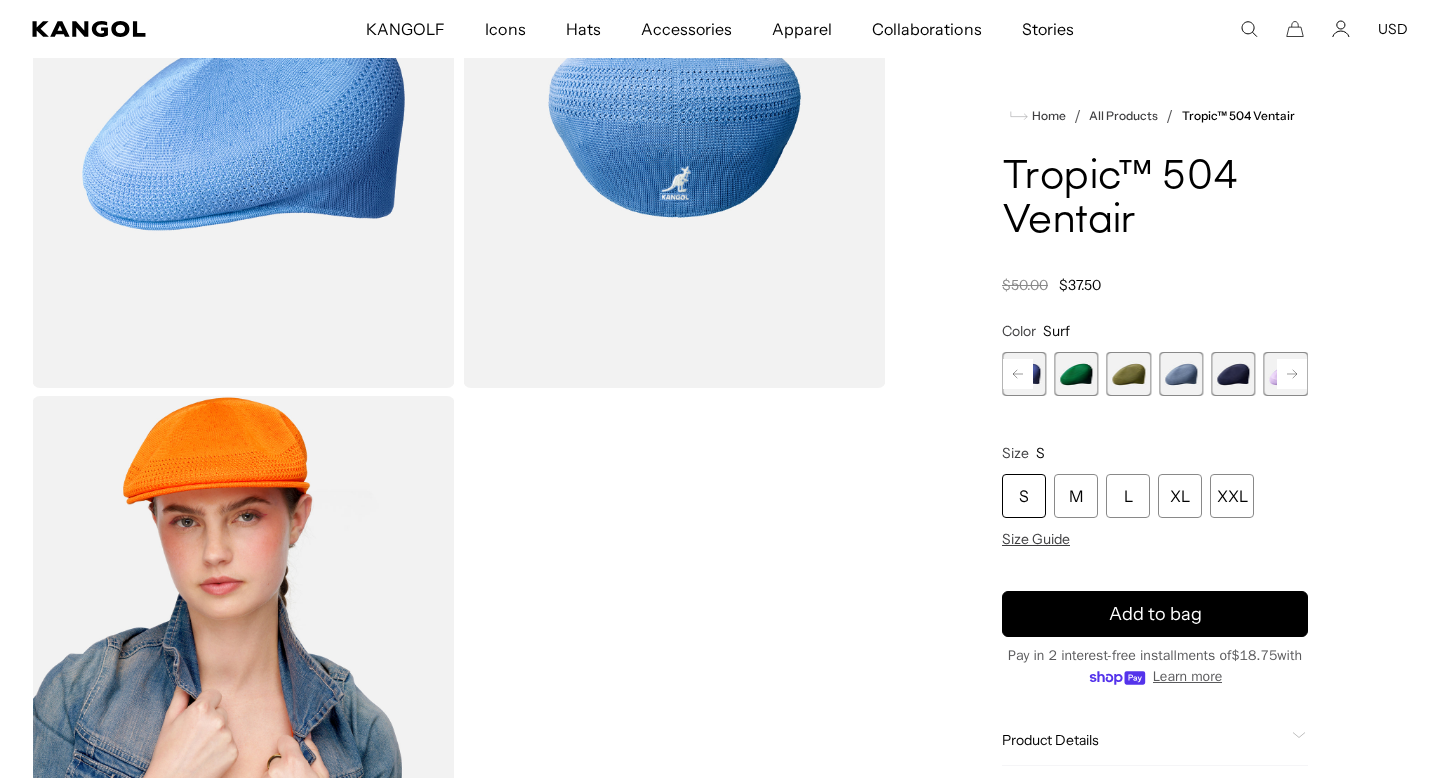 click 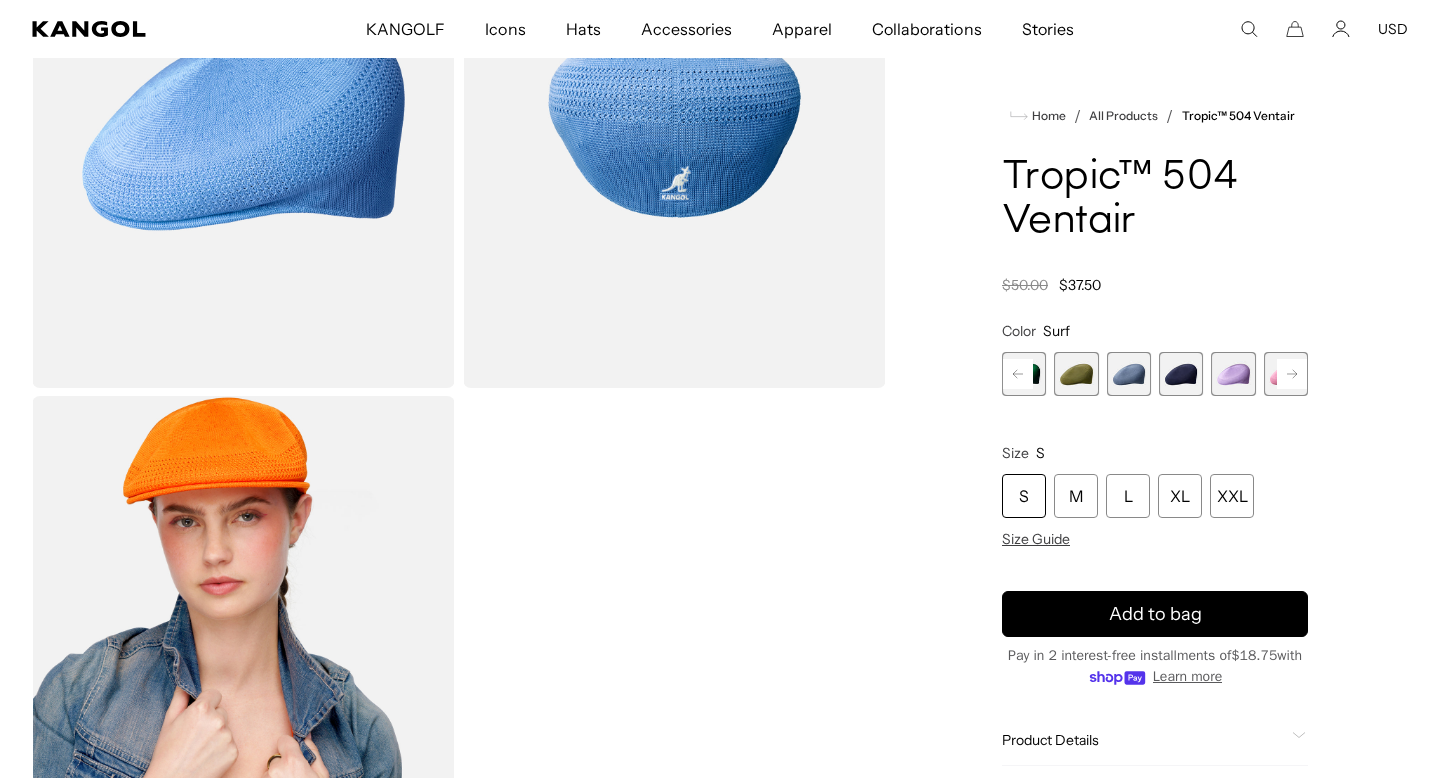 click 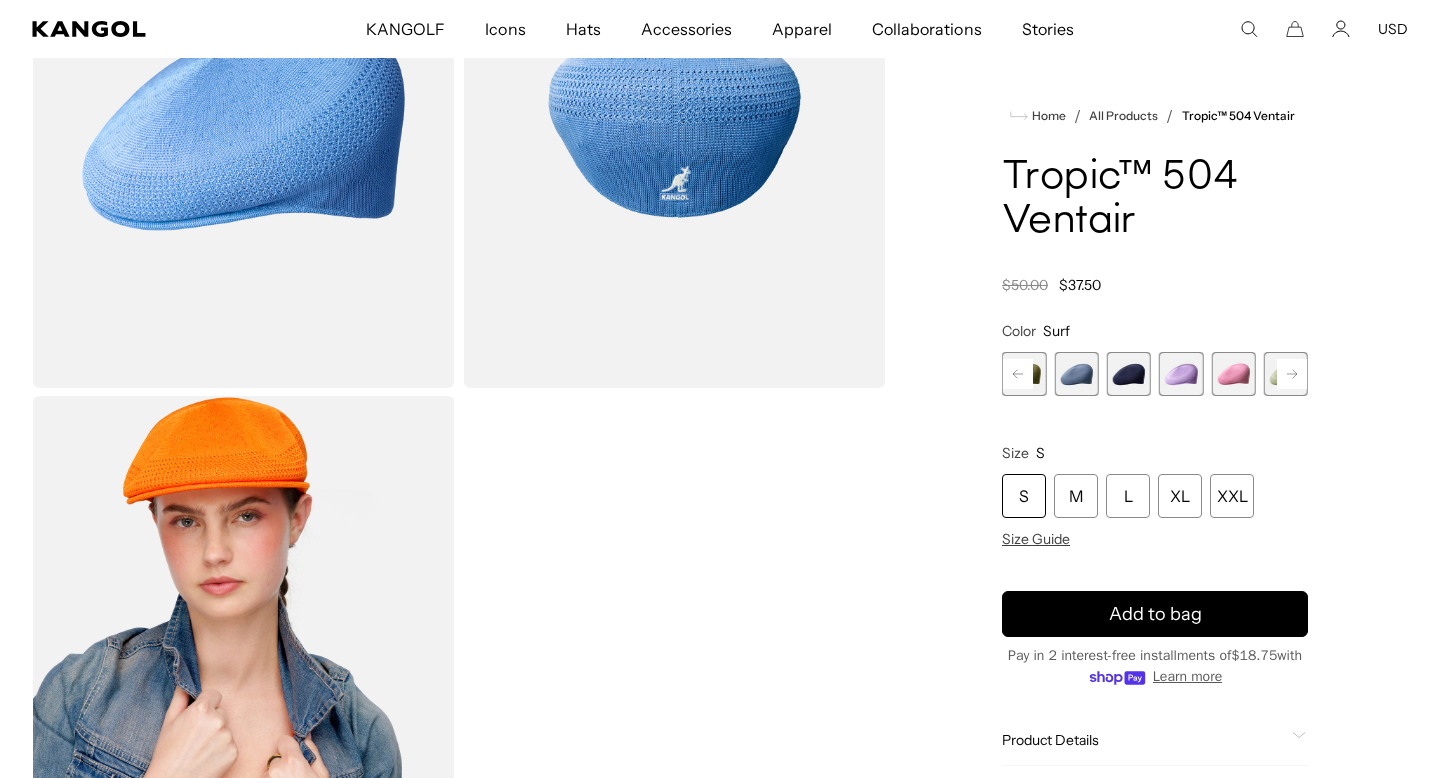 click 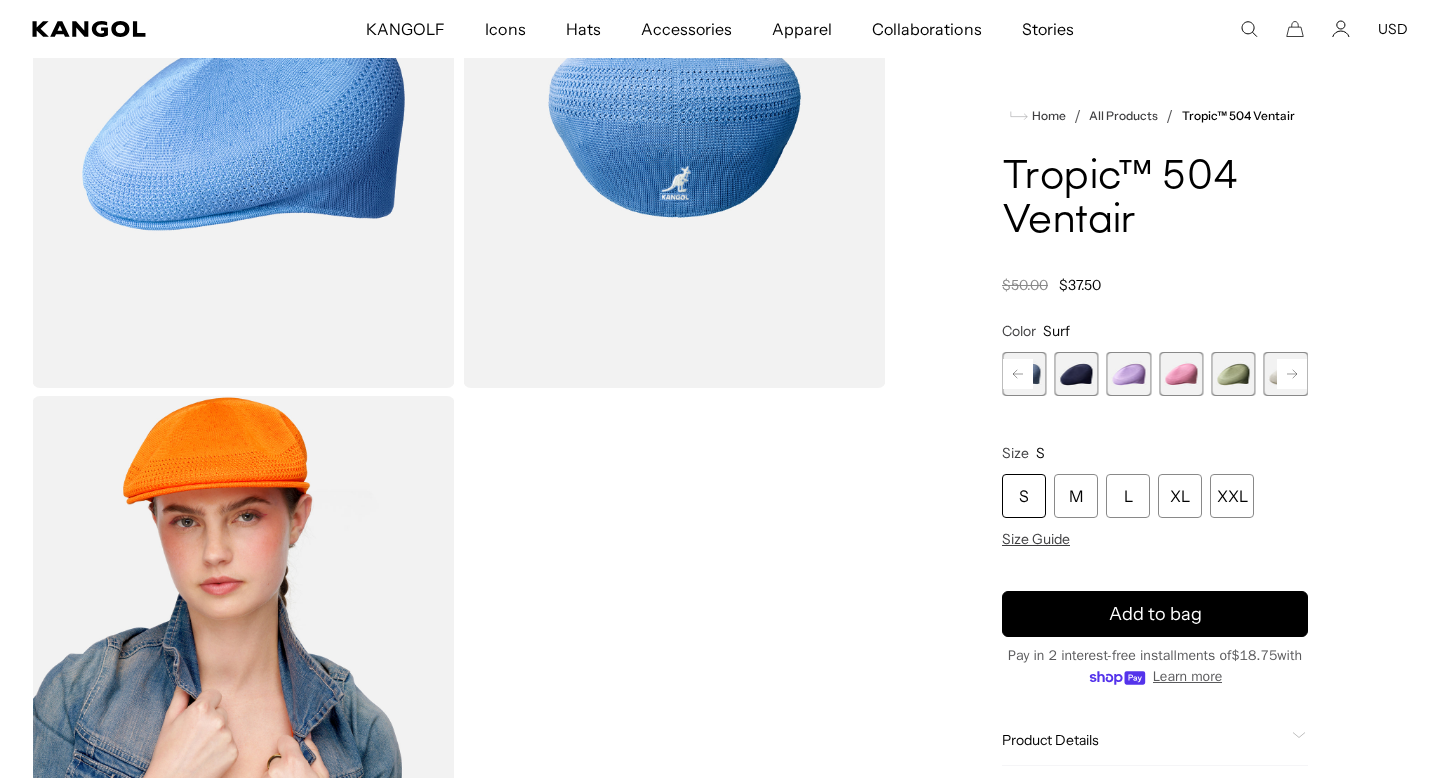click 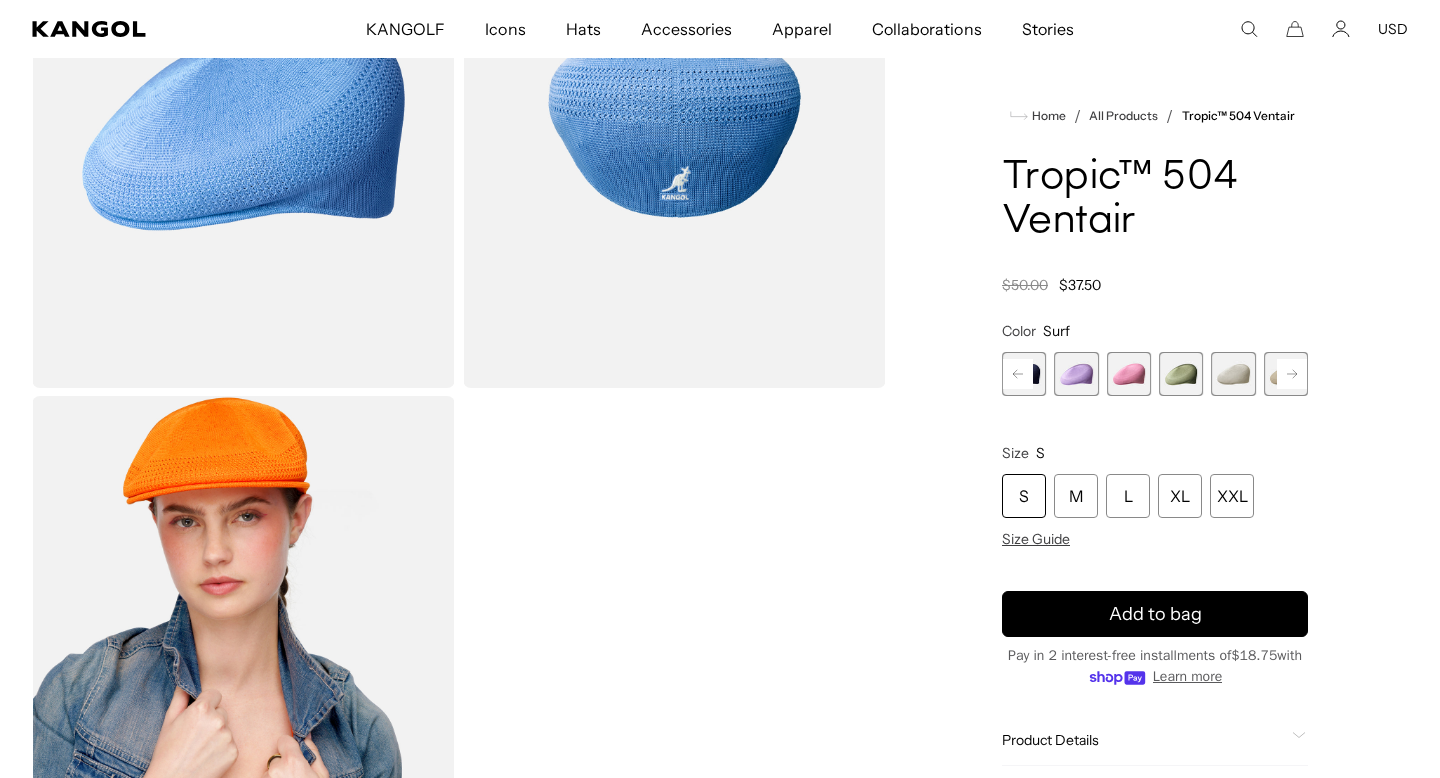 click 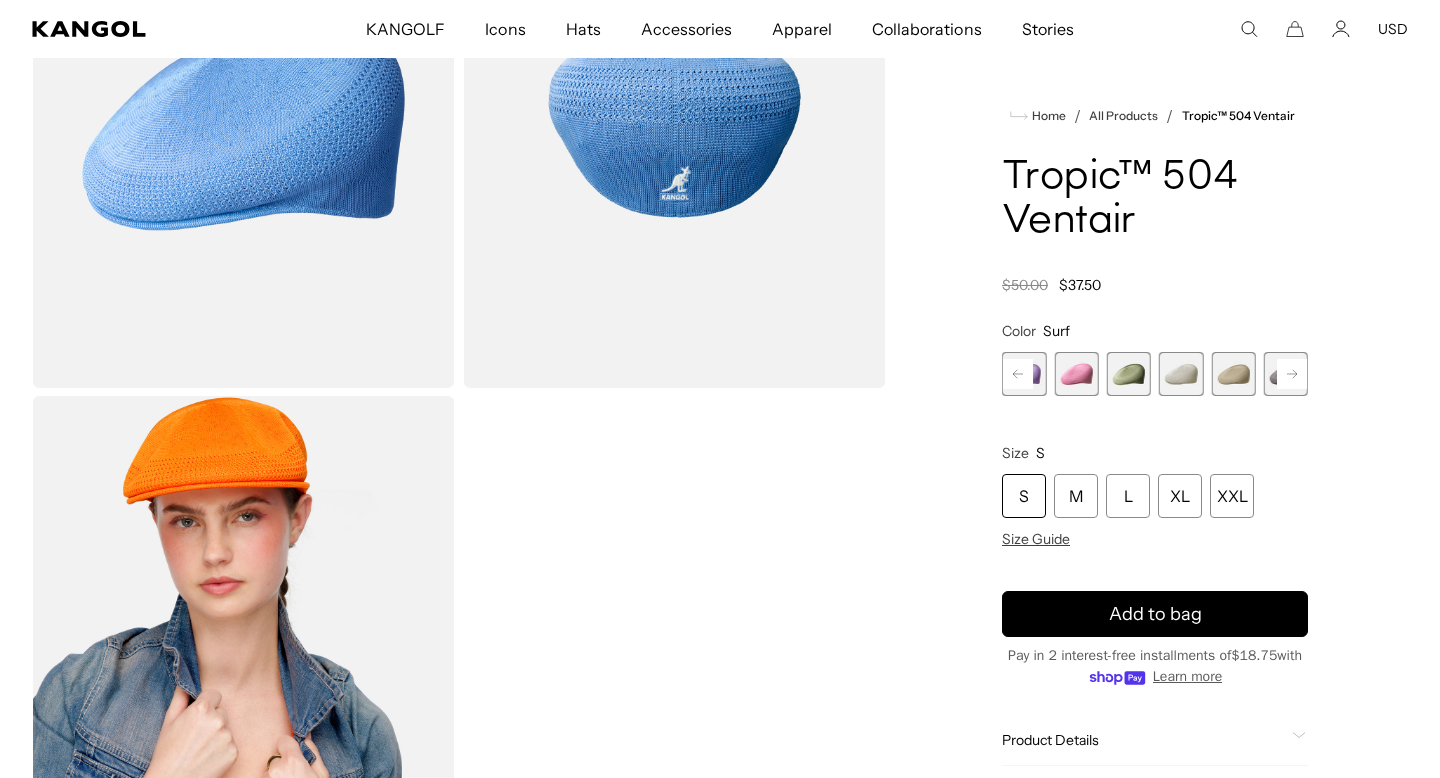 click 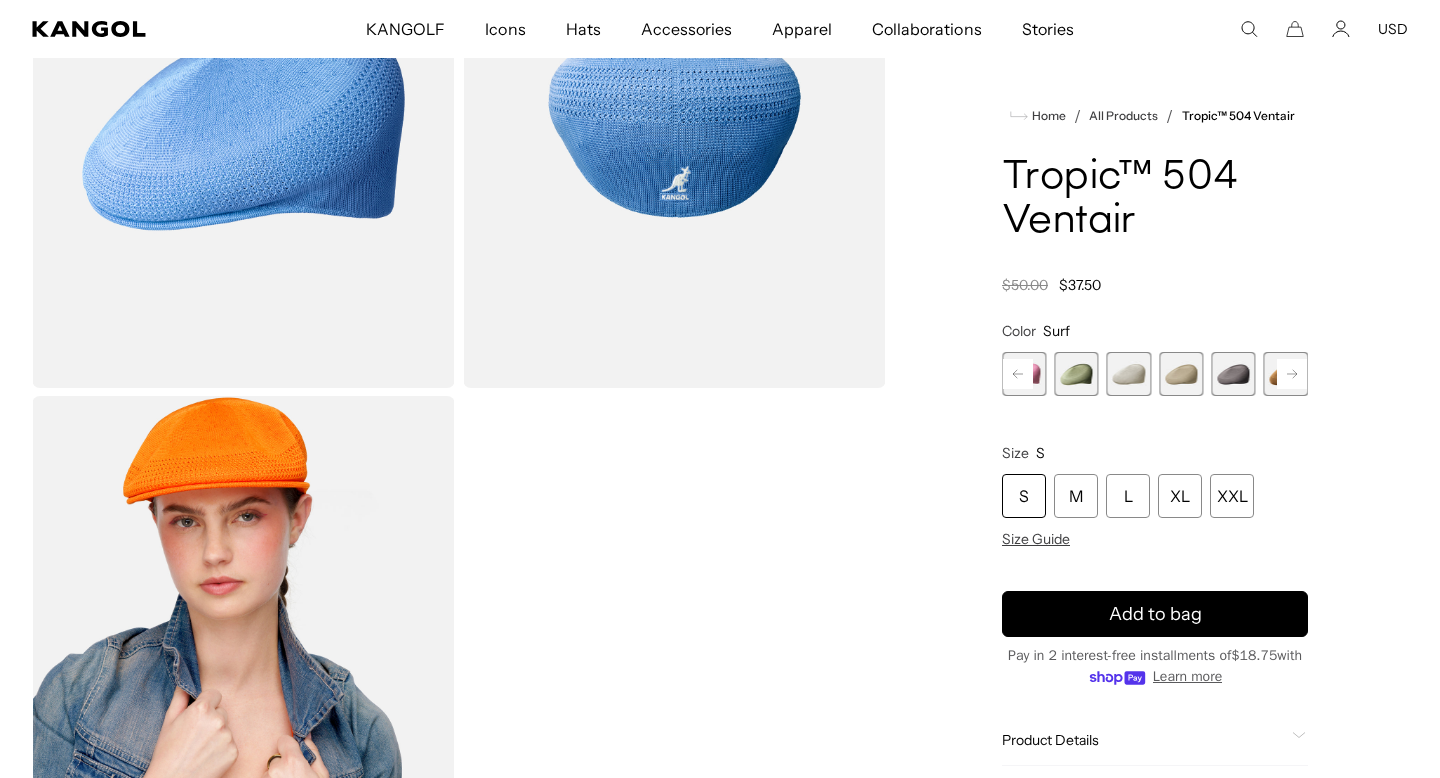 click 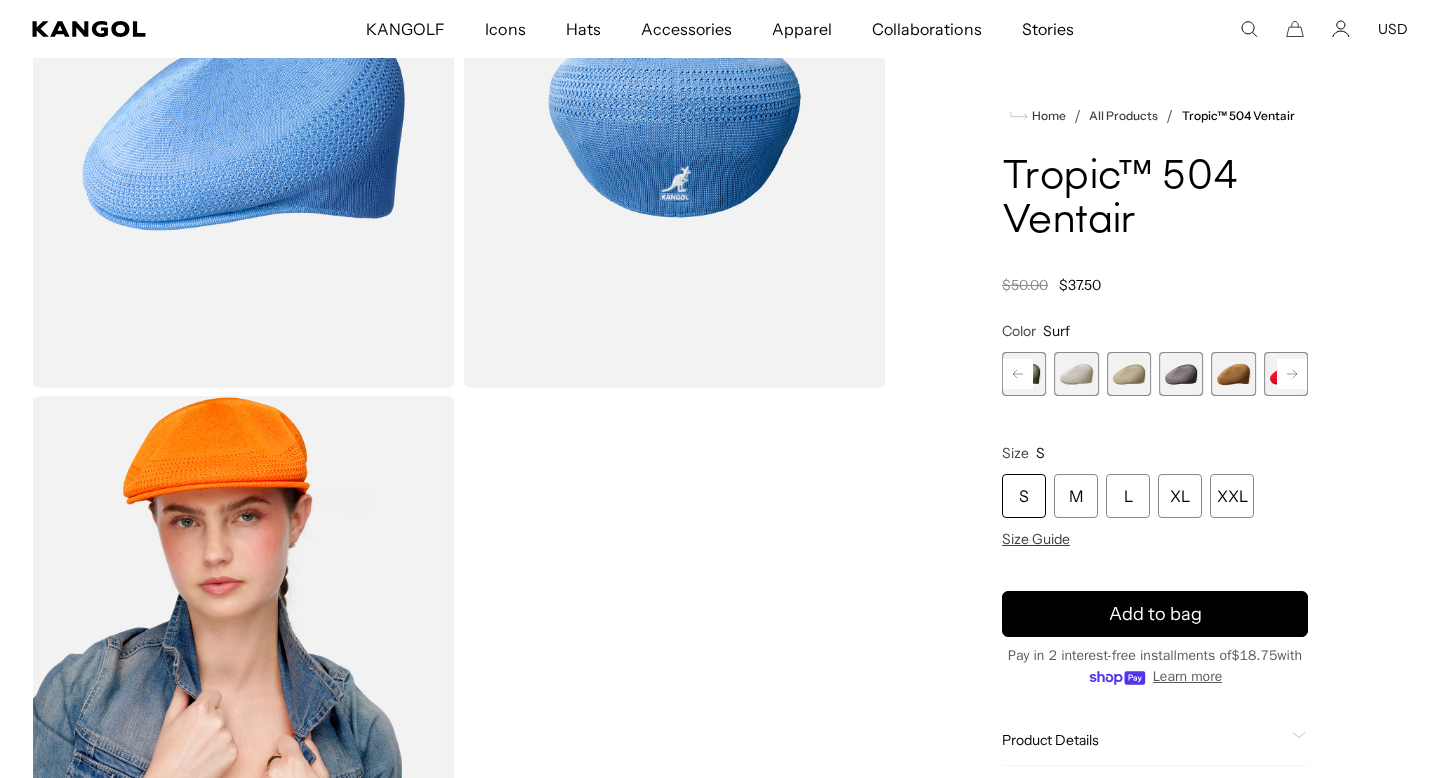 click 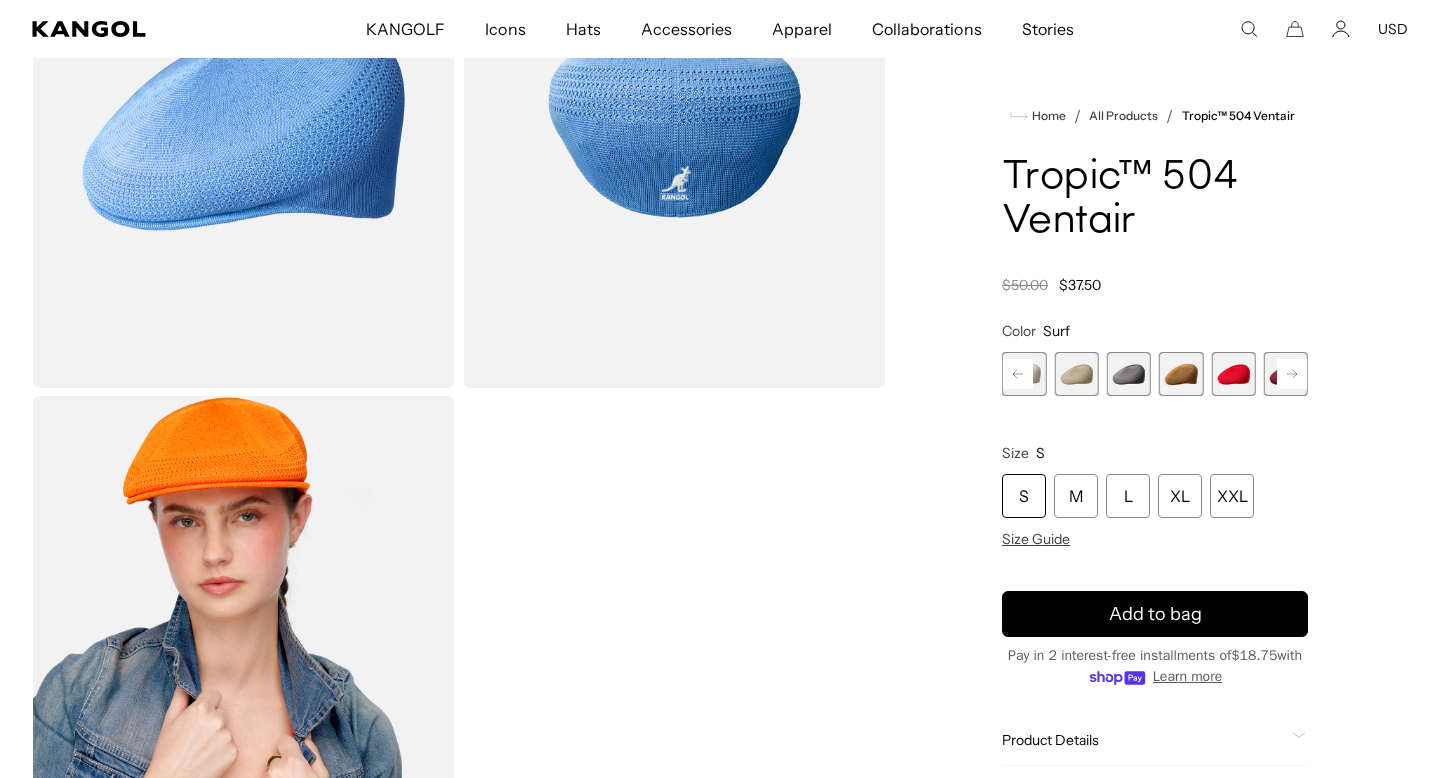 scroll, scrollTop: 0, scrollLeft: 412, axis: horizontal 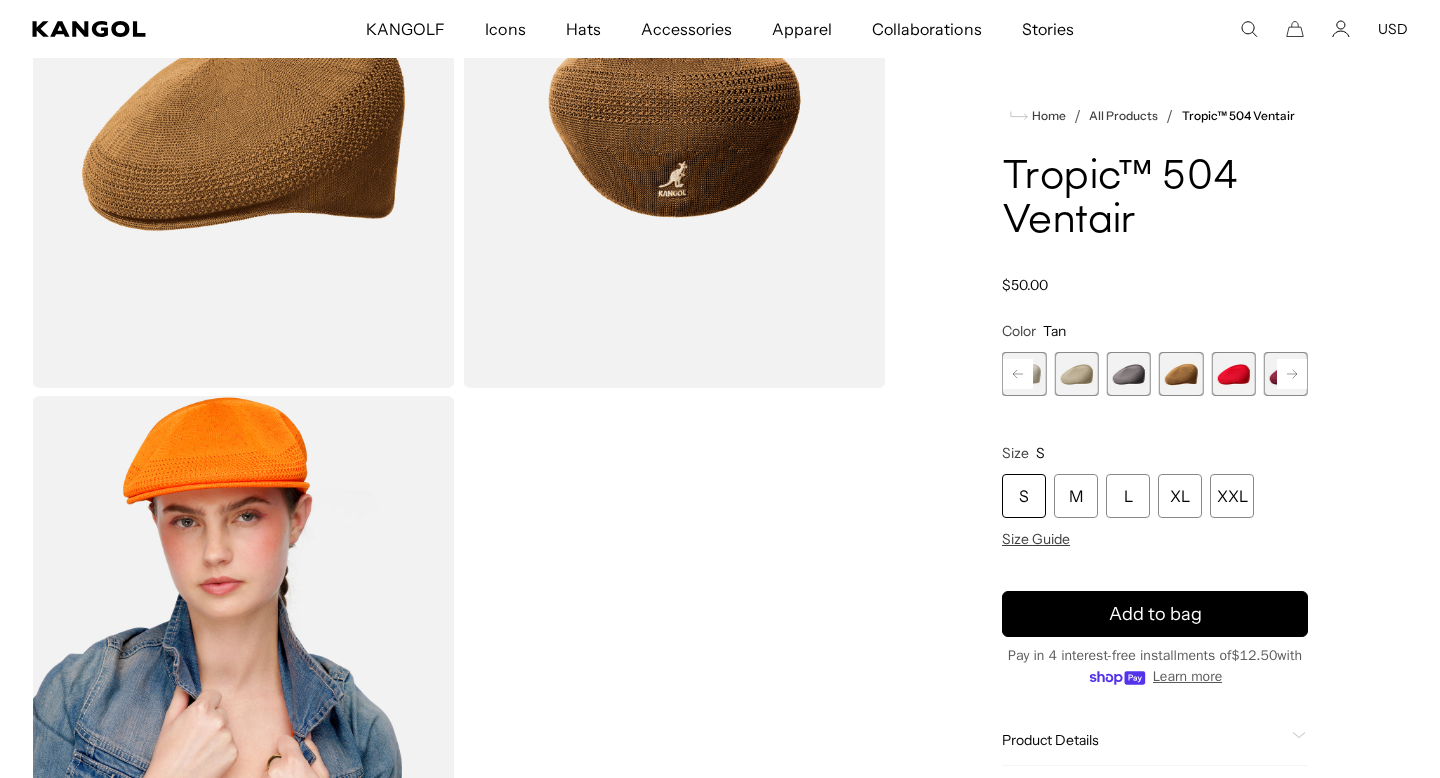 click 